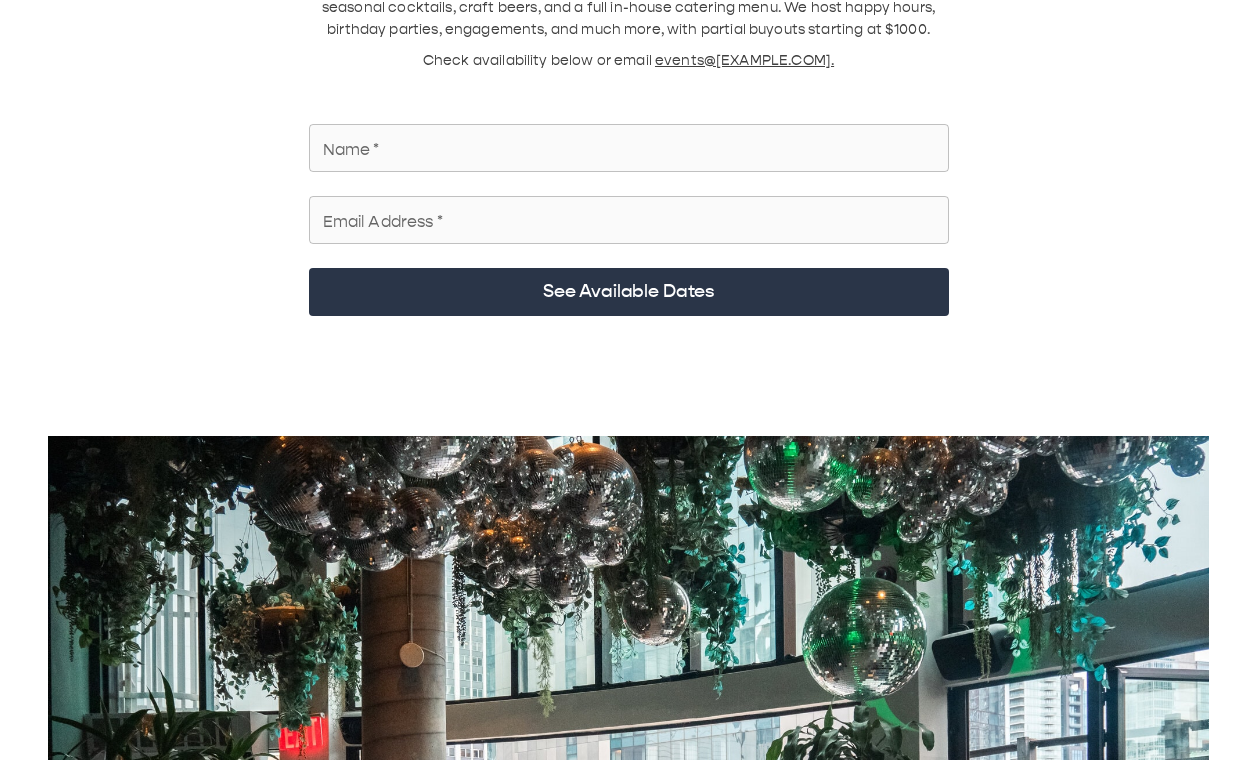 scroll, scrollTop: 140, scrollLeft: 0, axis: vertical 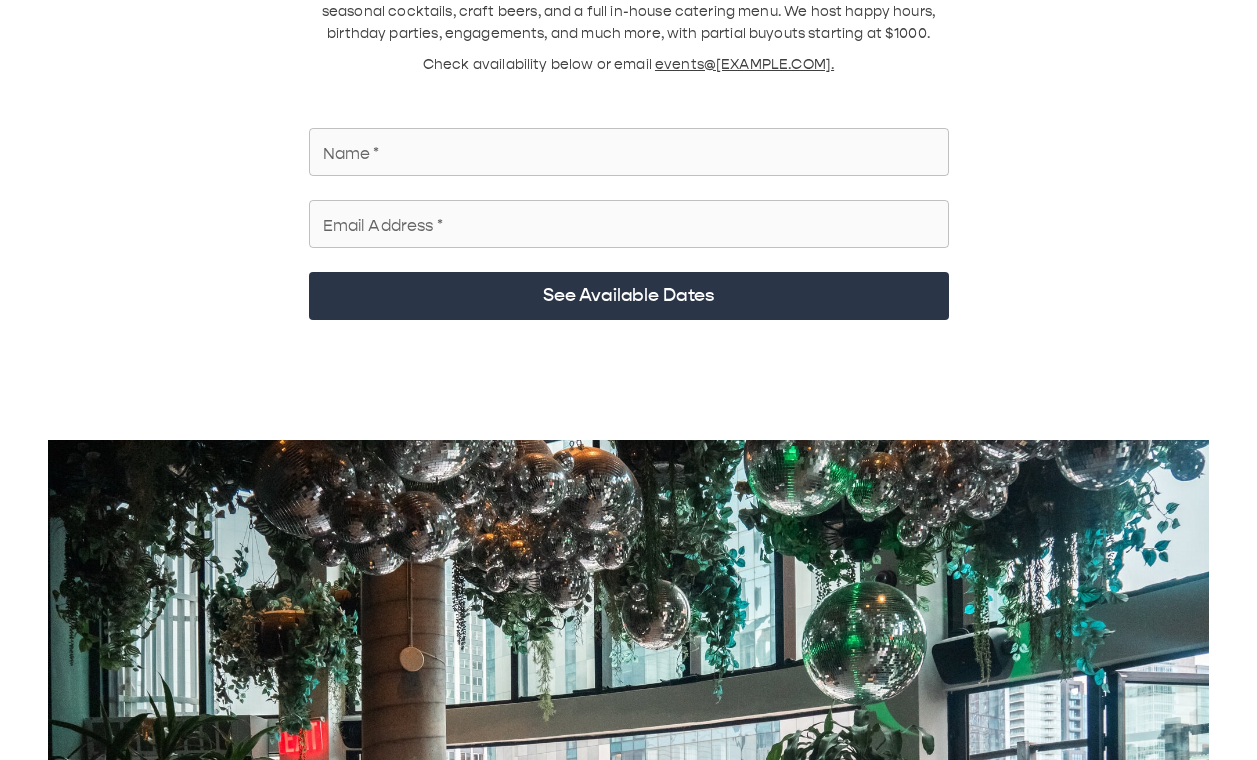 click on "Name   *" at bounding box center [629, 152] 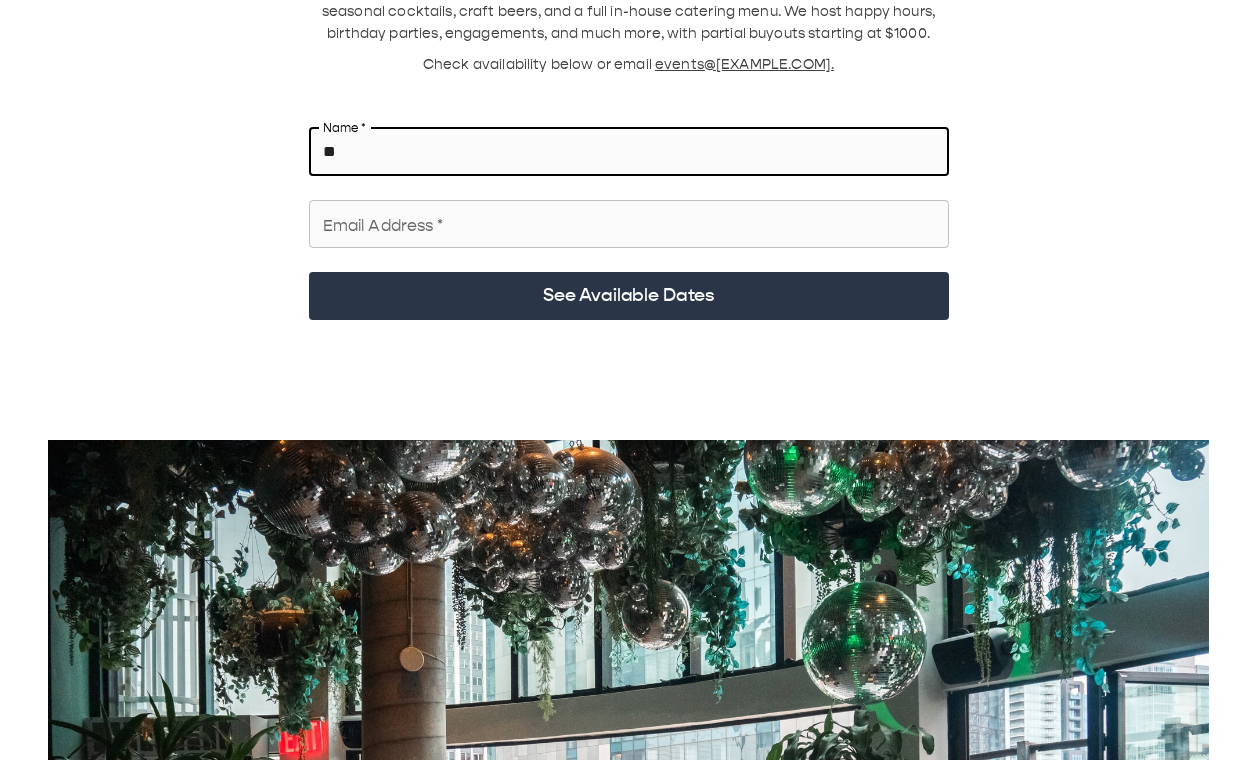type on "*" 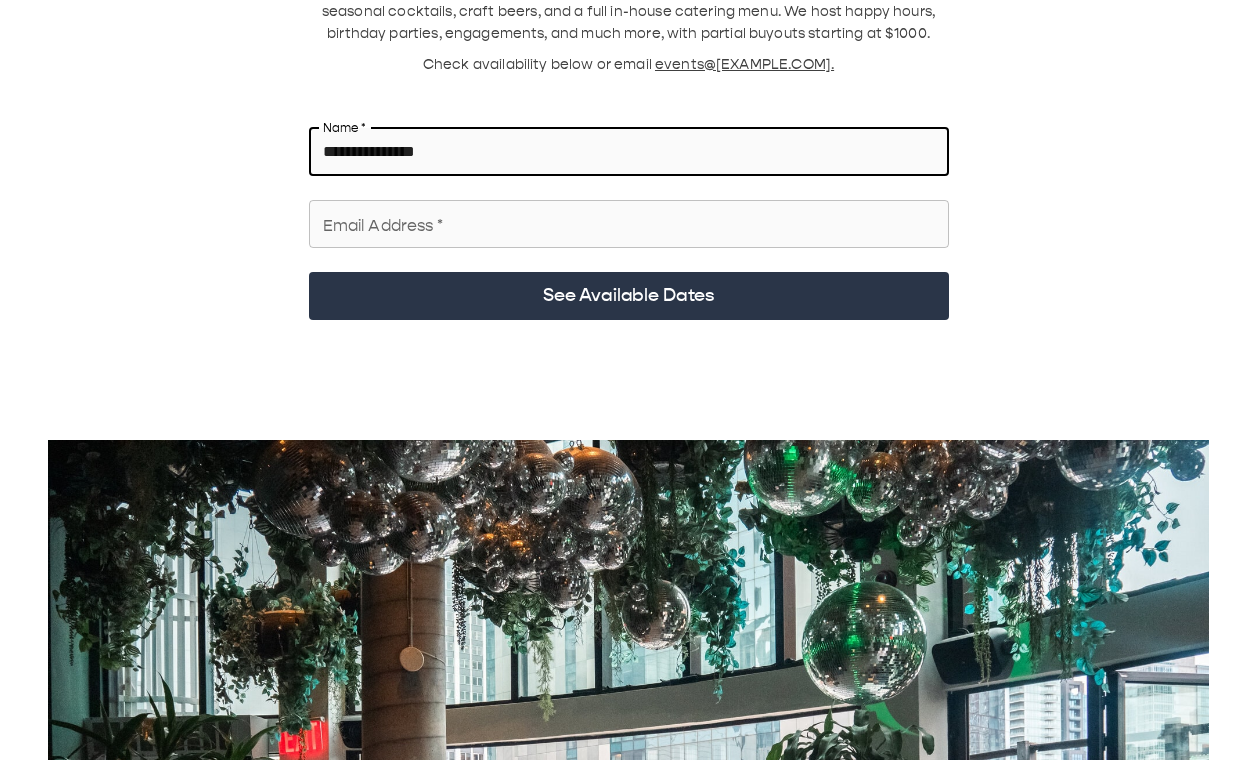 type on "**********" 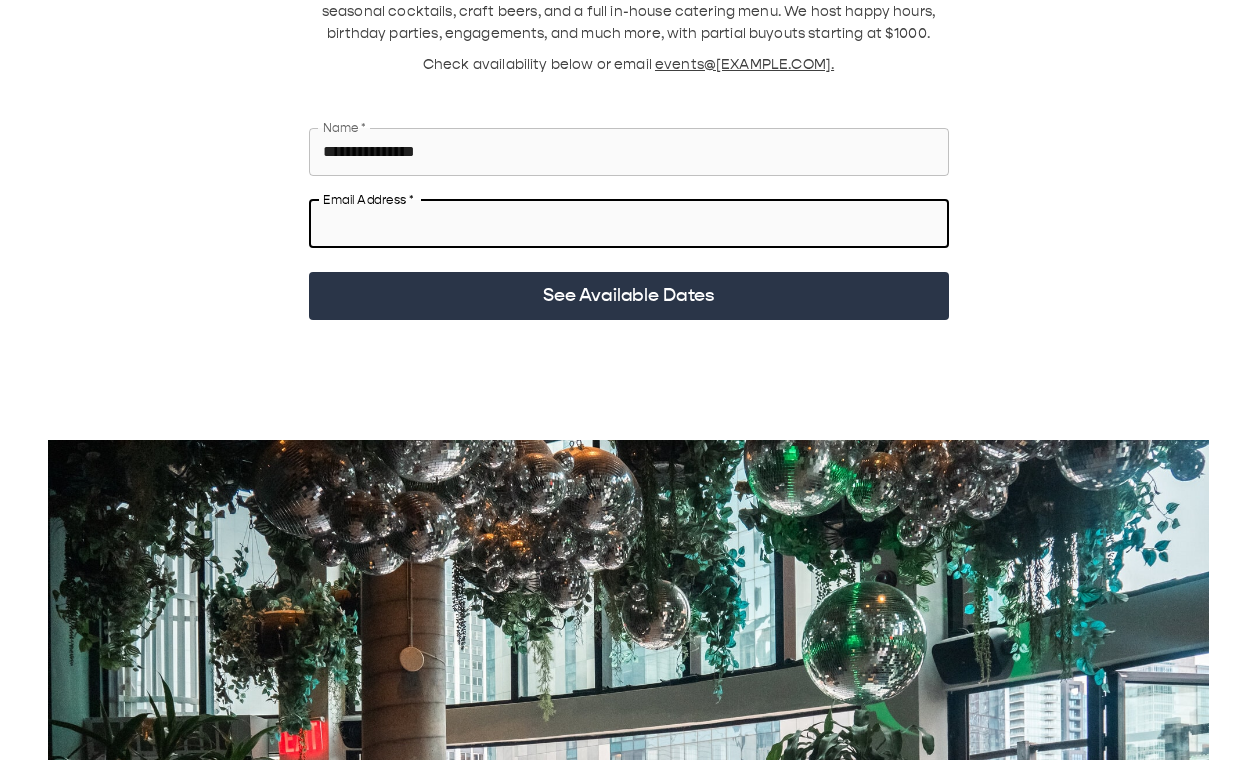 type on "*" 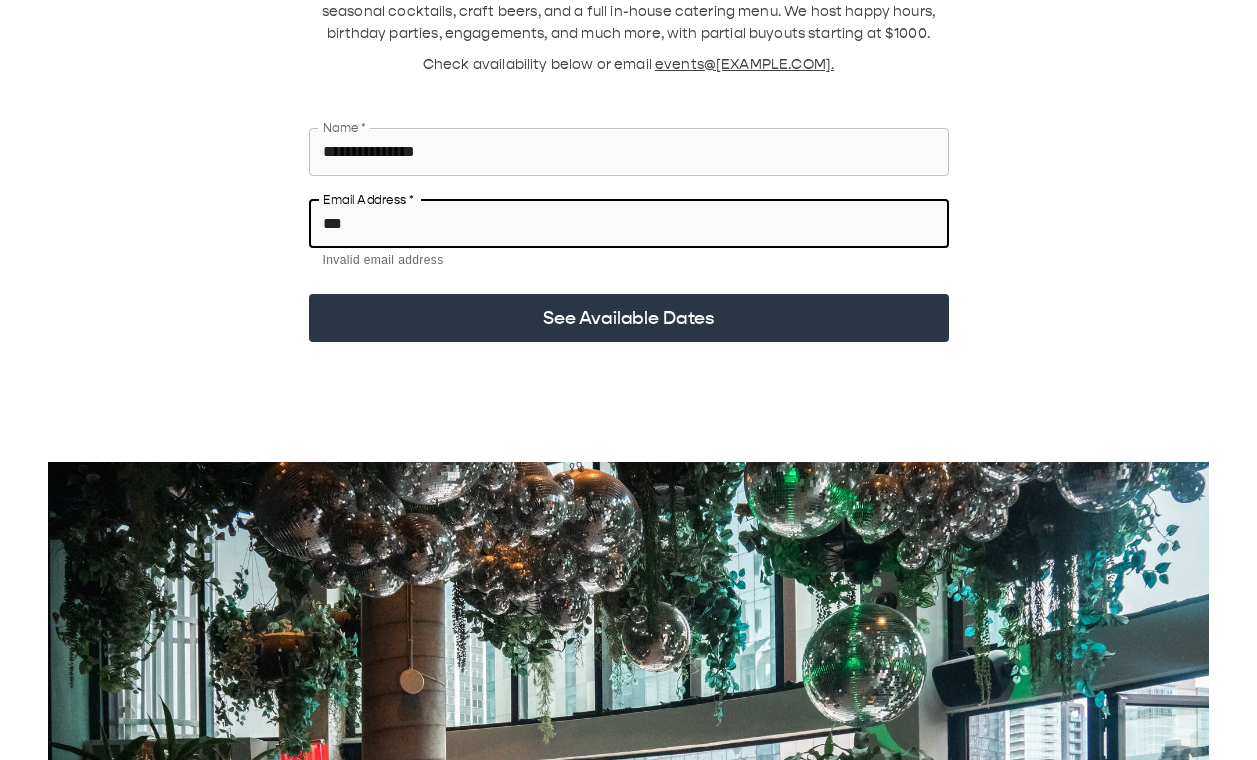 type on "**********" 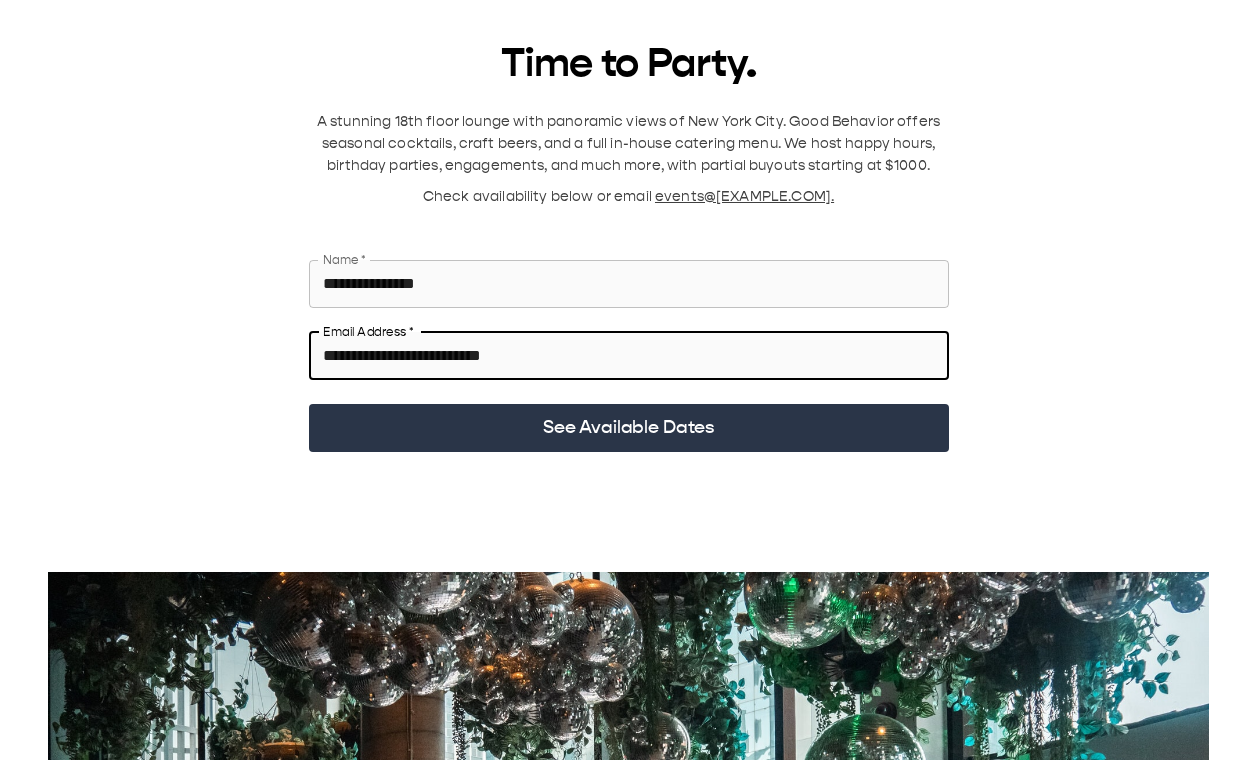 scroll, scrollTop: 0, scrollLeft: 0, axis: both 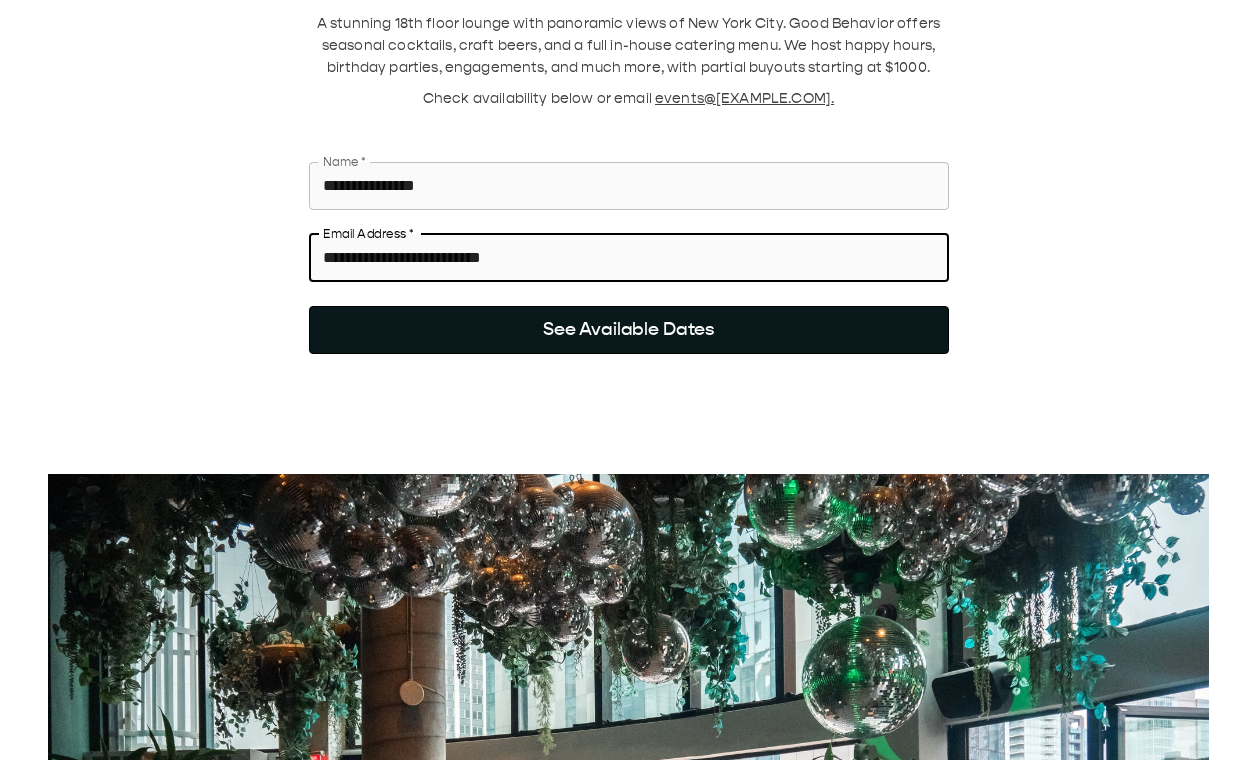 click on "See Available Dates" at bounding box center (629, 330) 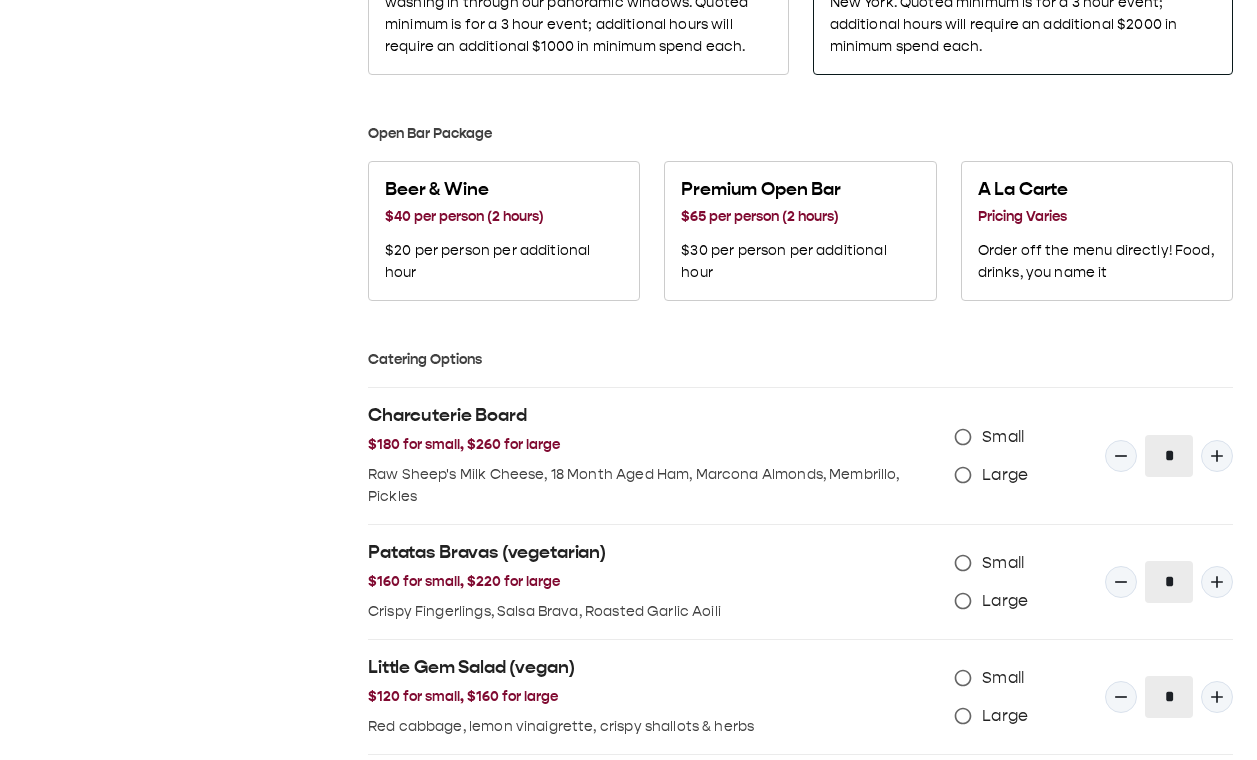 scroll, scrollTop: 1162, scrollLeft: 0, axis: vertical 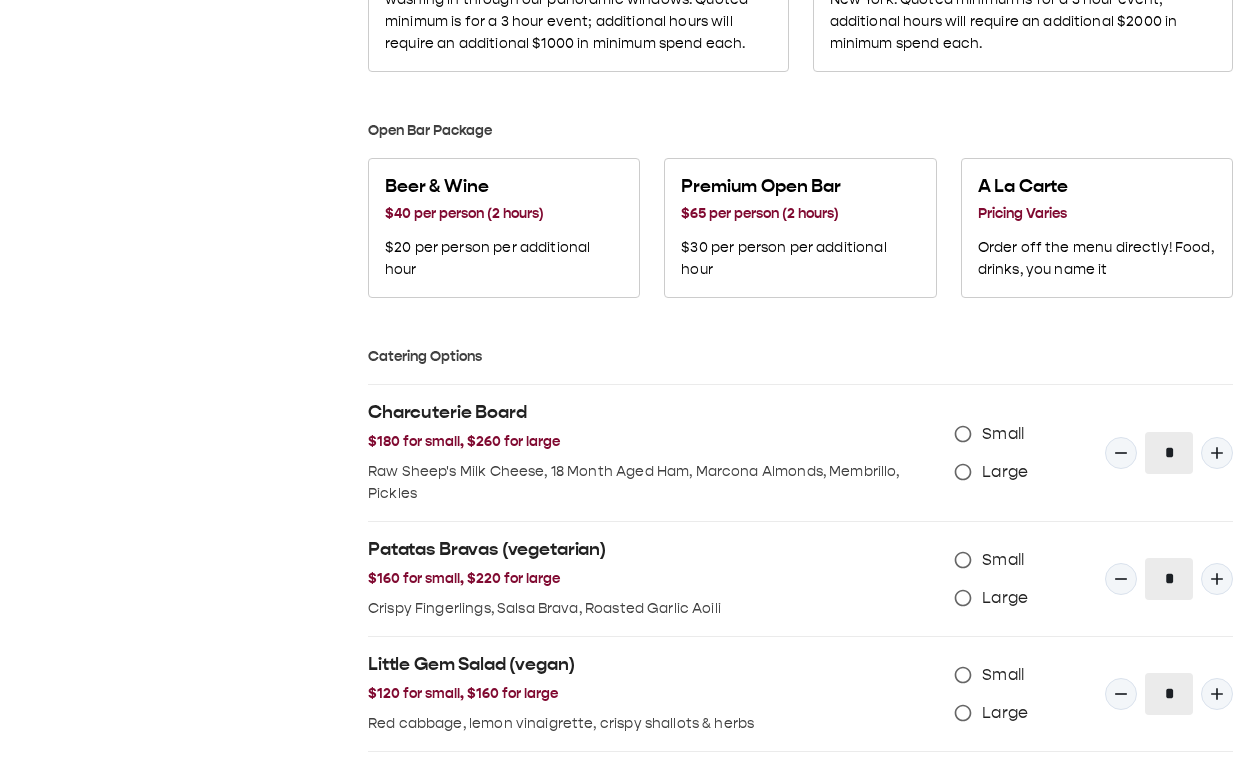 click on "Let’s get your event planned Download events guide August 2025 S M T W T F S 27 28 29 30 31 1 2 3 4 5 6 7 8 9 10 11 12 13 14 15 16 17 18 19 20 21 22 23 24 25 26 27 28 29 30 31 1 2 3 4 5 6 Bill  runs events & is here to help Send an Email Occasion ​ Occasion Number of Guests Number of Guests Start Time ​ Start Time Number of Hours Number of Hours Choose a Space South Terrace Up to 20 people · $1,000 minimum Excellent views of downtown, comfortable seating, and open air await if you take over our south terrace for your event. Quoted minimum is for a 2 hour event; additional hours will require an additional $250 in minimum spend each. North Terrace Up to 40 people ·  $2,000 minimum Excellent views of midtown, comfortable seating, and open air await if you take over our north terrace for your event. Quoted minimum is for a 2 hour event; additional hours will require an additional $500 in minimum spend each. Indoor Up to 60 people ·  $3,000 minimum Full Buyout Up to 120 people ·  $6,500 minimum Small" at bounding box center [628, 221] 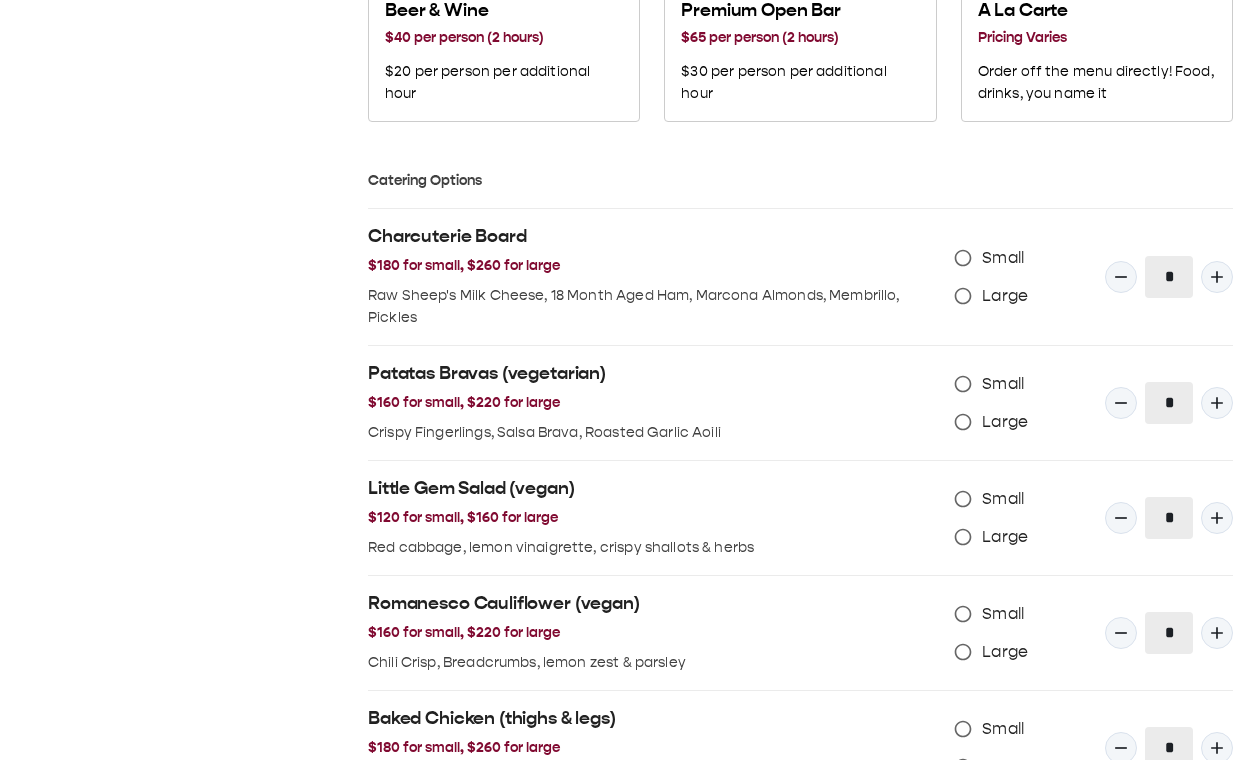 scroll, scrollTop: 1340, scrollLeft: 0, axis: vertical 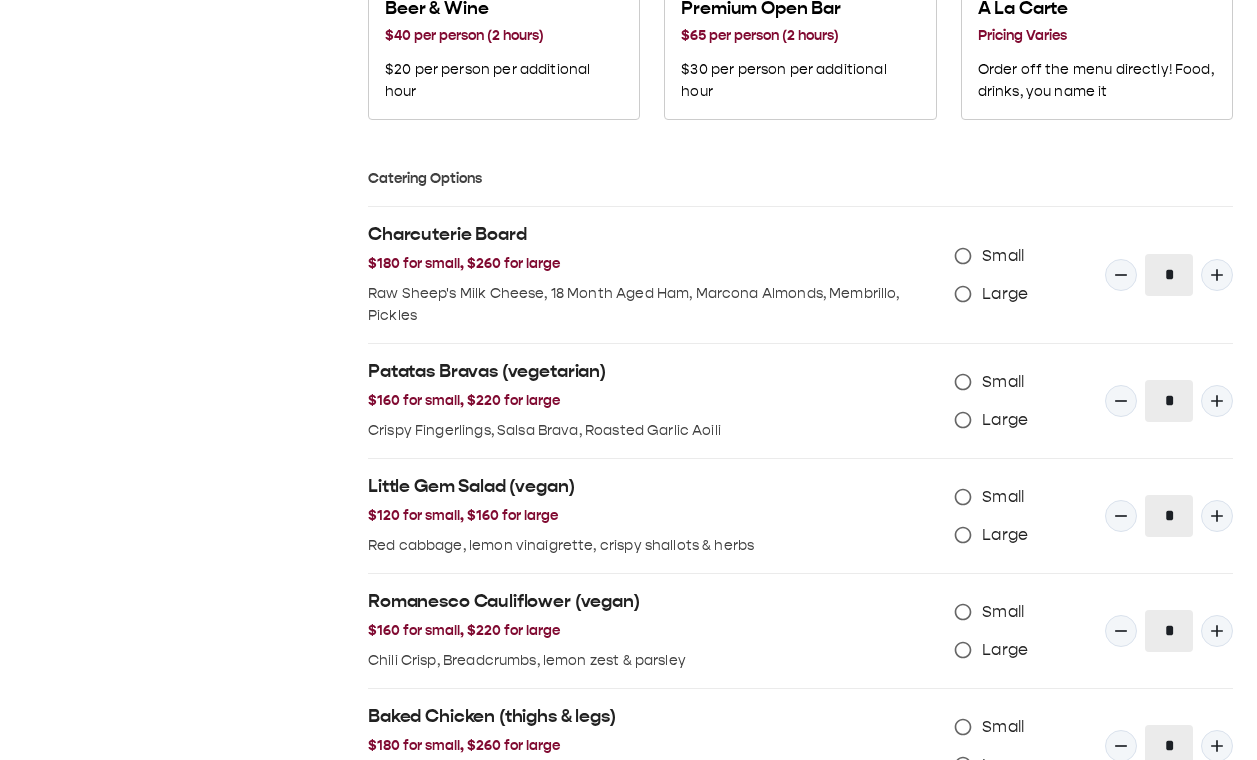 click on "August 2025 S M T W T F S 27 28 29 30 31 1 2 3 4 5 6 7 8 9 10 11 12 13 14 15 16 17 18 19 20 21 22 23 24 25 26 27 28 29 30 31 1 2 3 4 5 6 Bill  runs events & is here to help Send an Email" at bounding box center [184, 87] 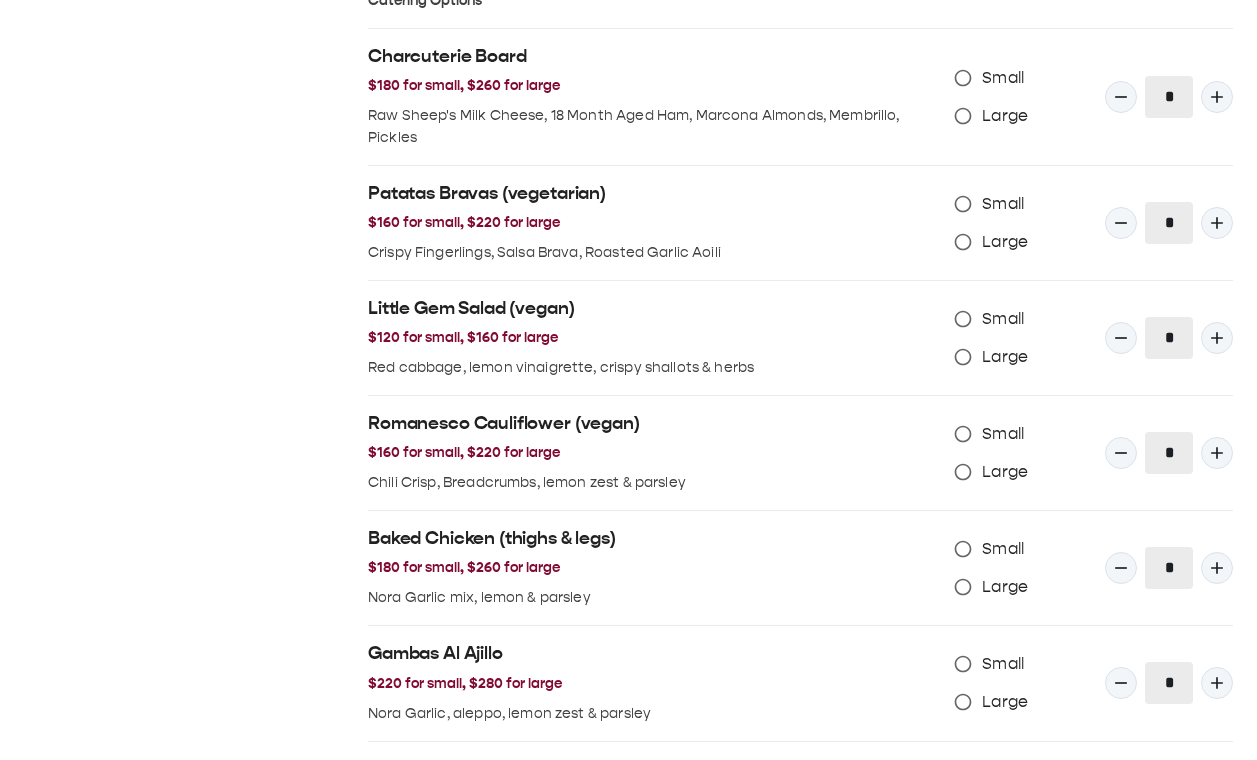 scroll, scrollTop: 1519, scrollLeft: 0, axis: vertical 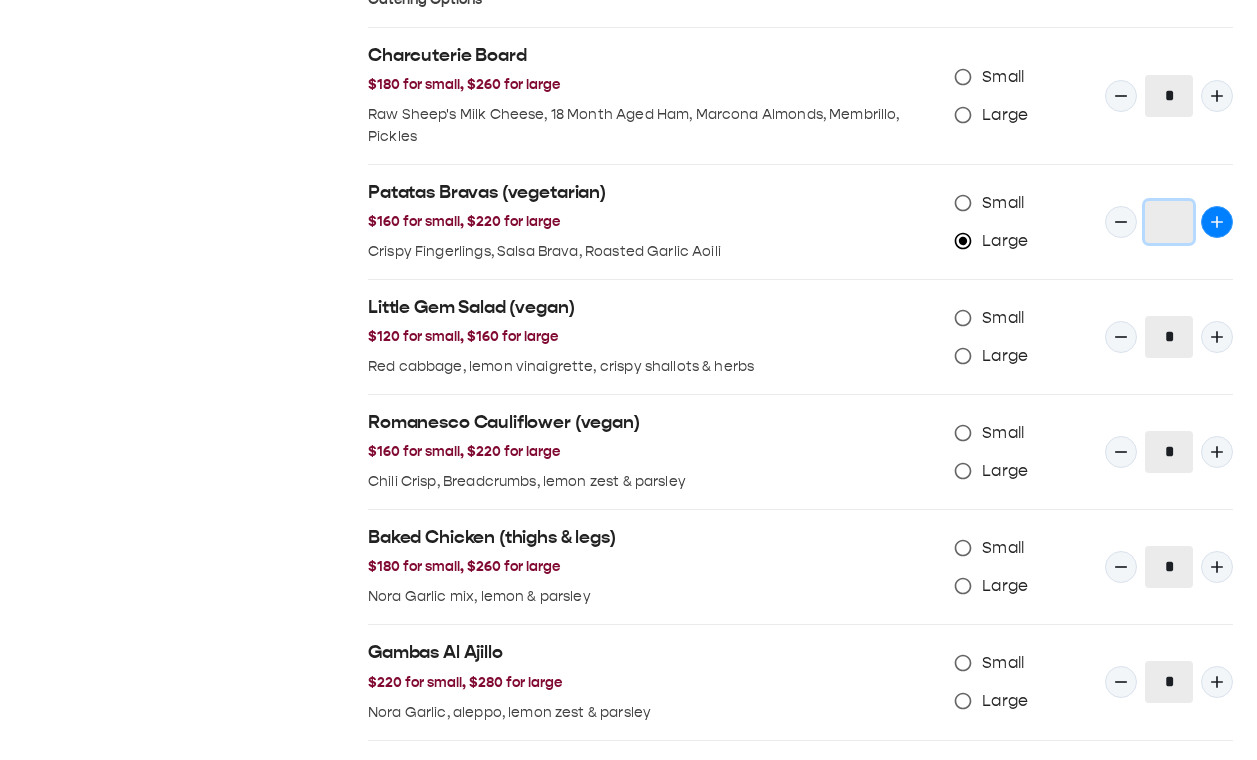 click 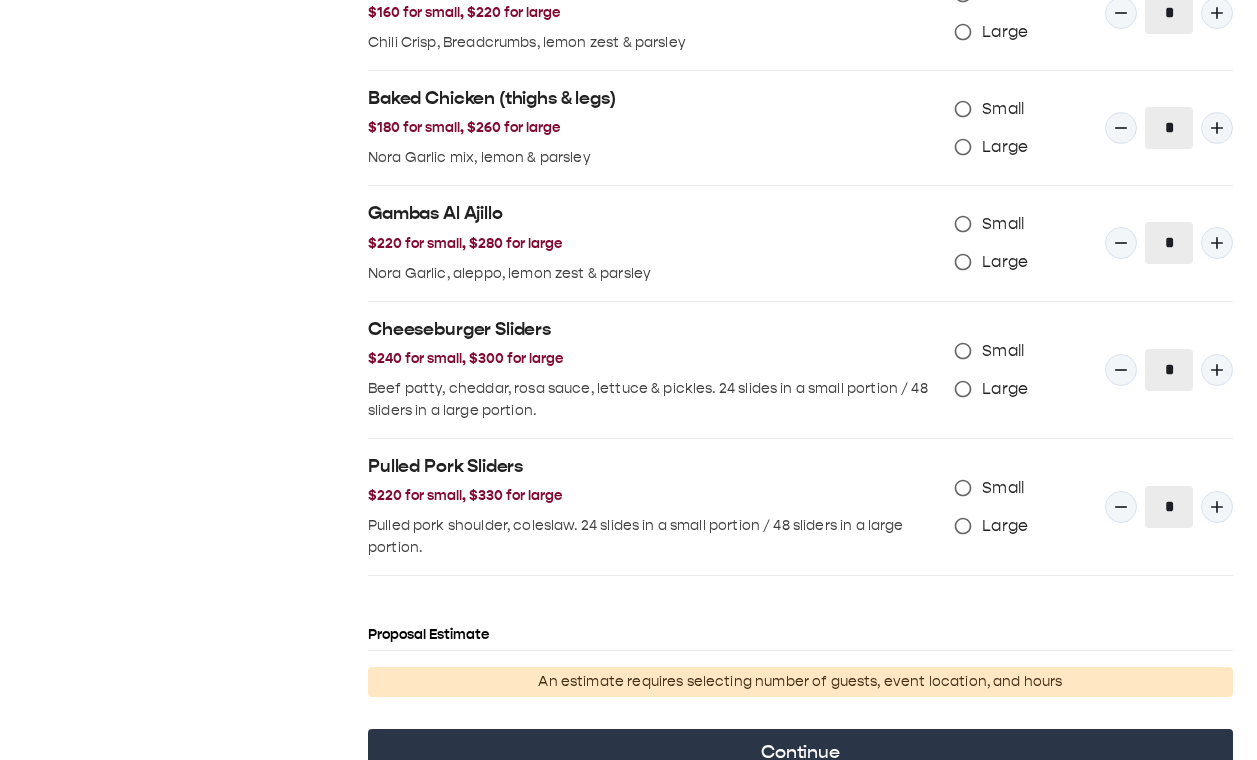 scroll, scrollTop: 2076, scrollLeft: 0, axis: vertical 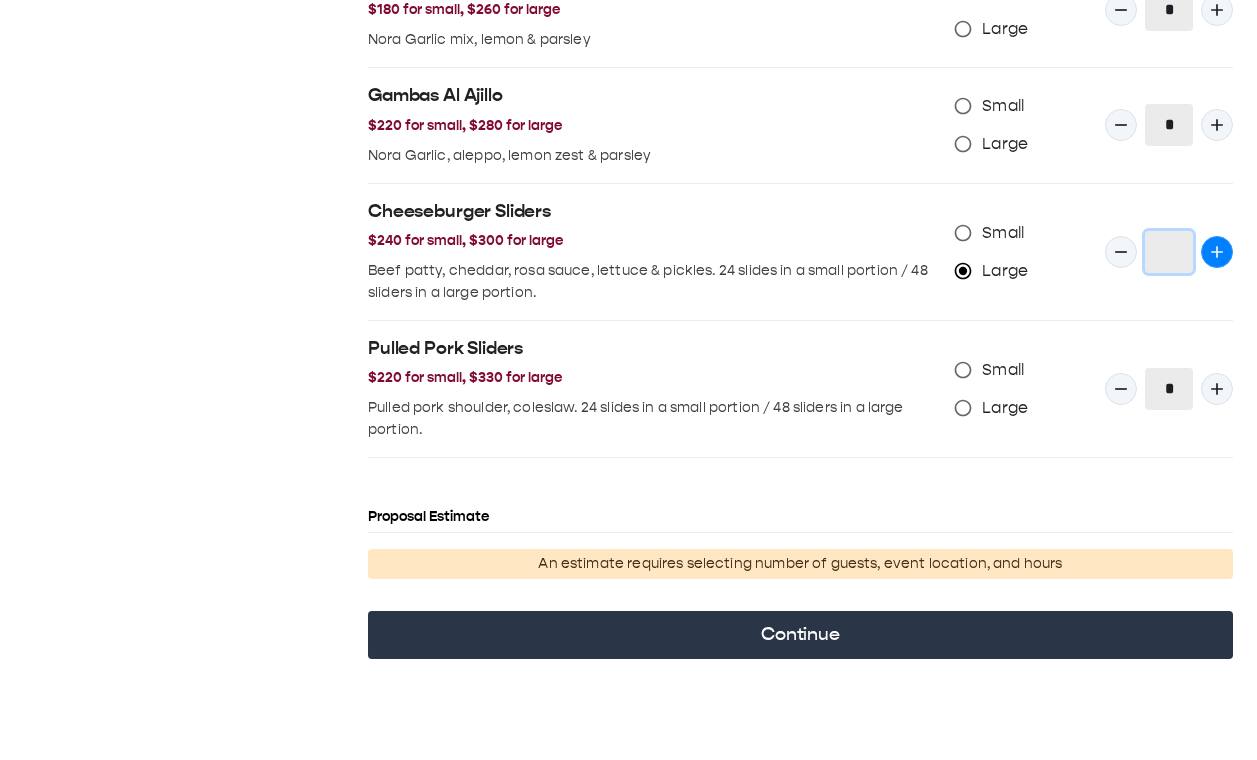 click at bounding box center [1217, 252] 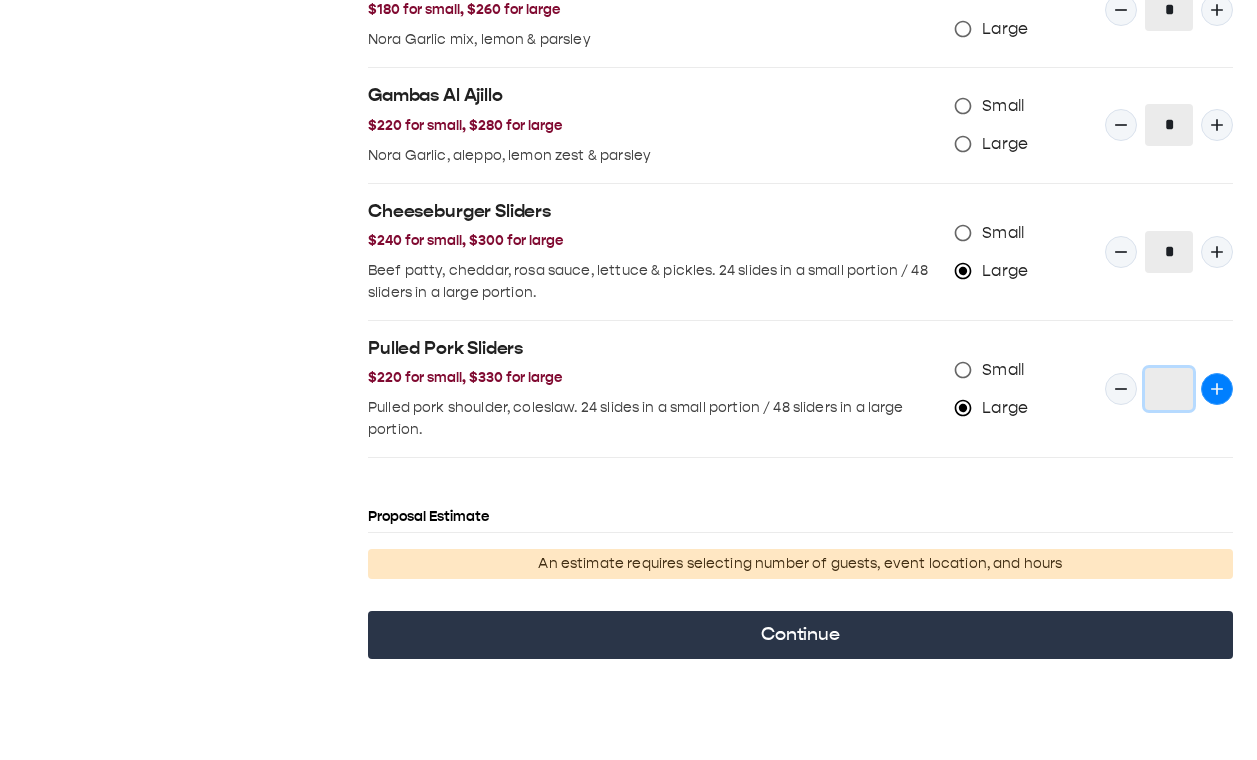click 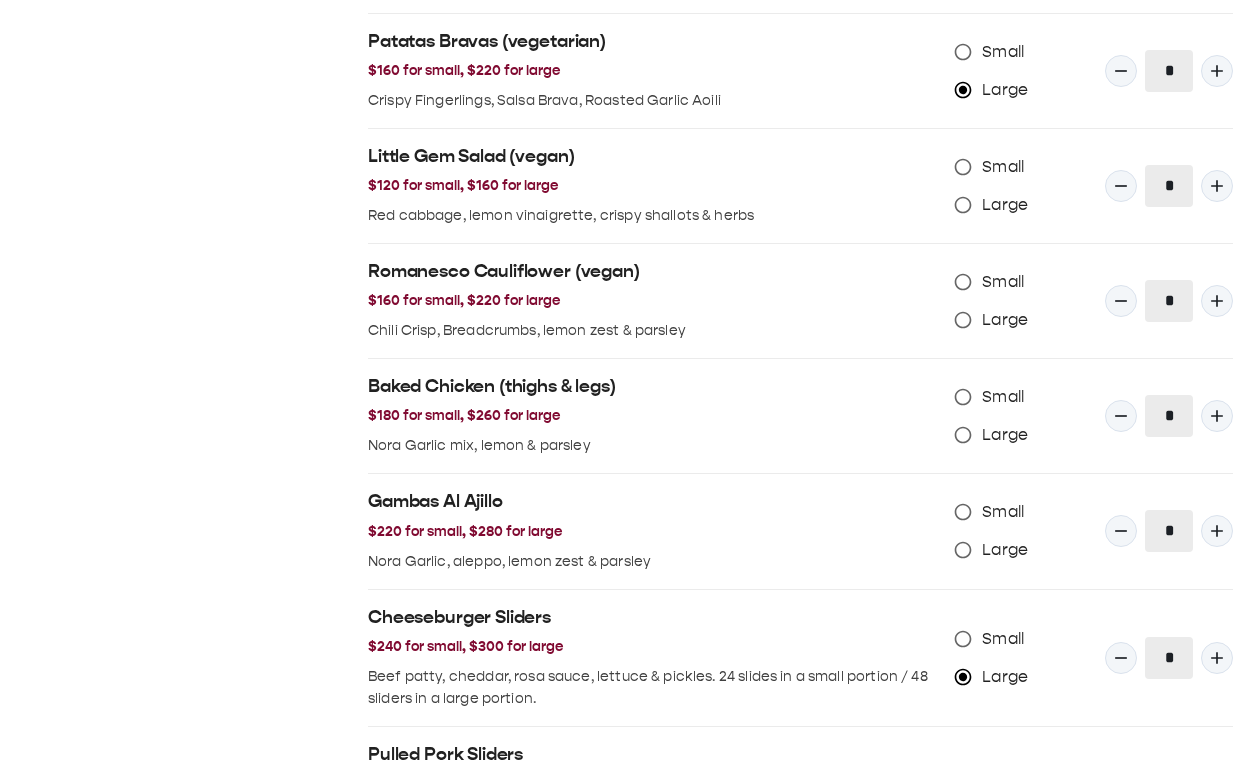 scroll, scrollTop: 1670, scrollLeft: 0, axis: vertical 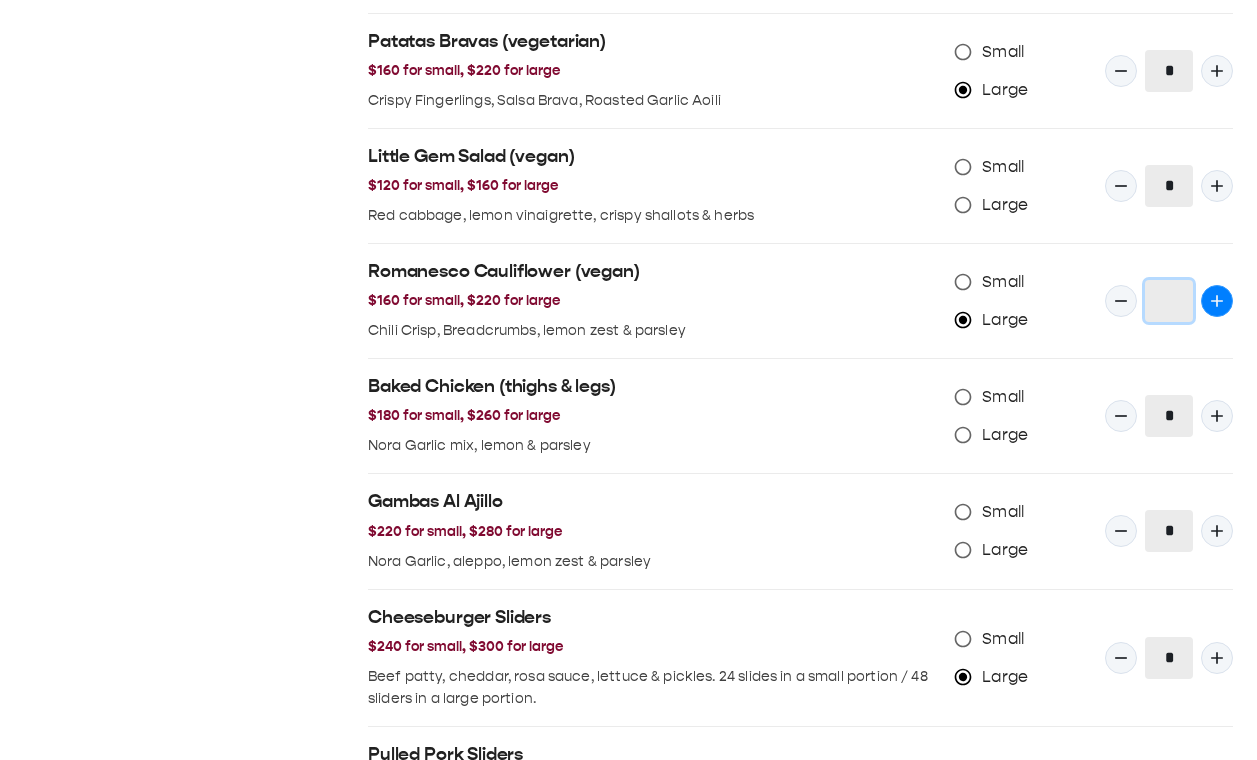 click 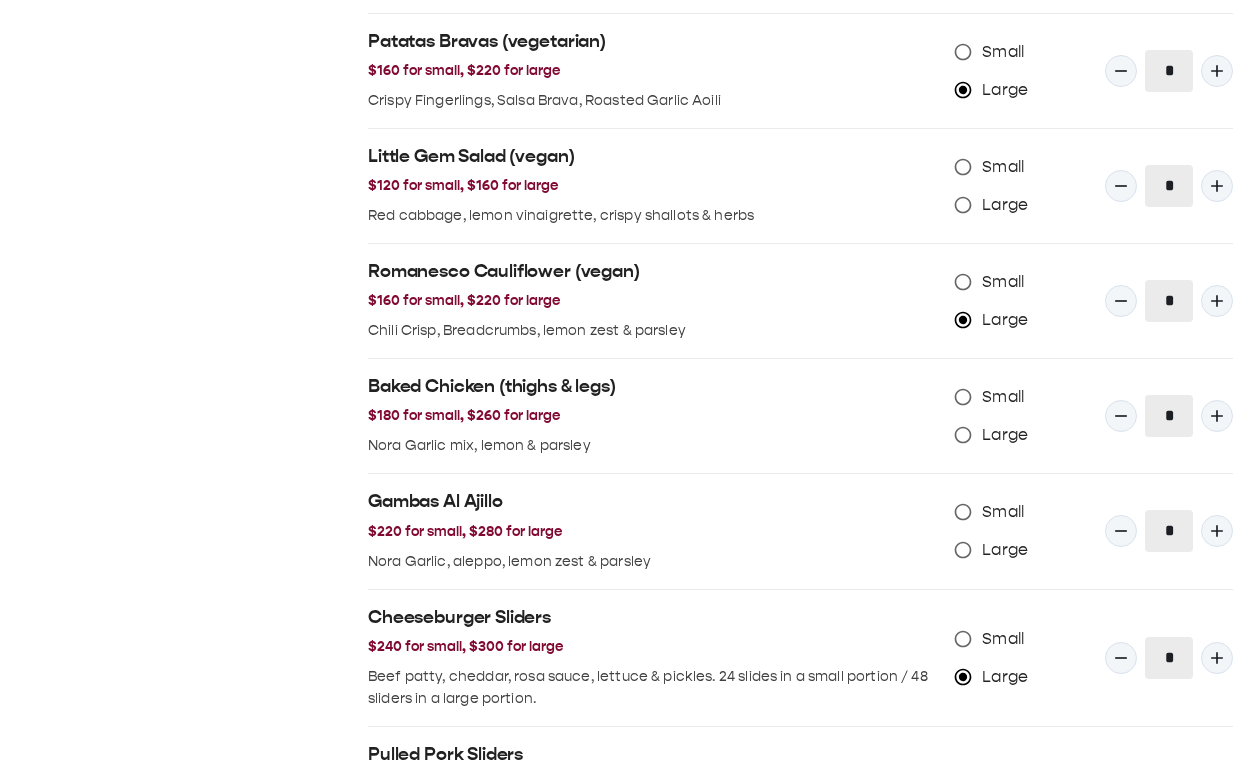 click on "Romanesco Cauliflower (vegan)" at bounding box center (653, 272) 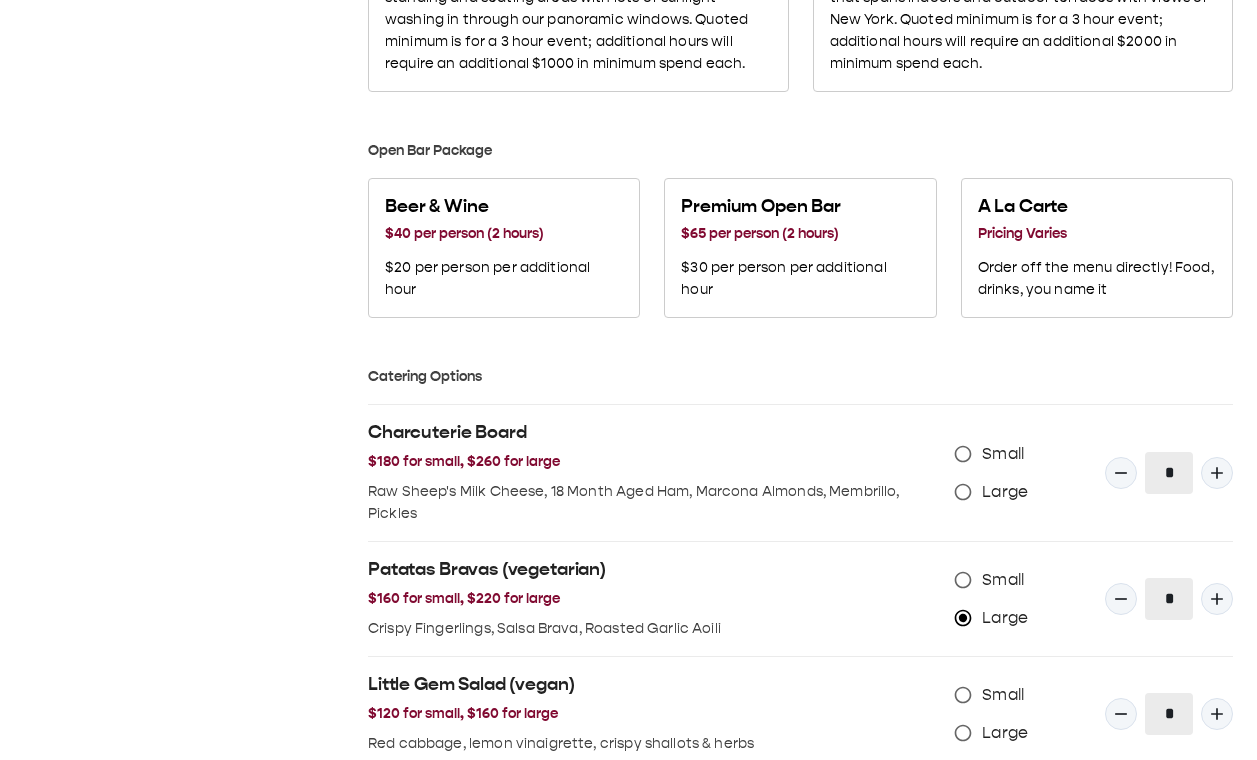 scroll, scrollTop: 1140, scrollLeft: 0, axis: vertical 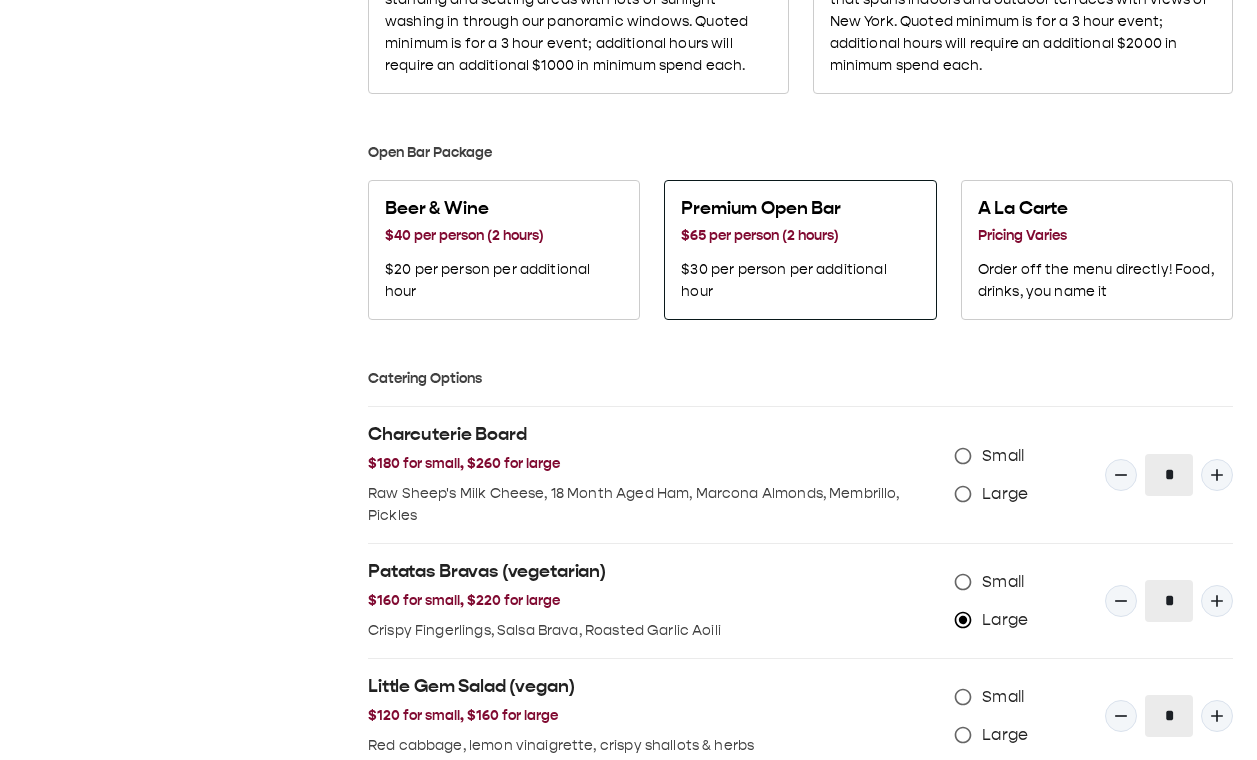 click on "Premium Open Bar" at bounding box center (800, 209) 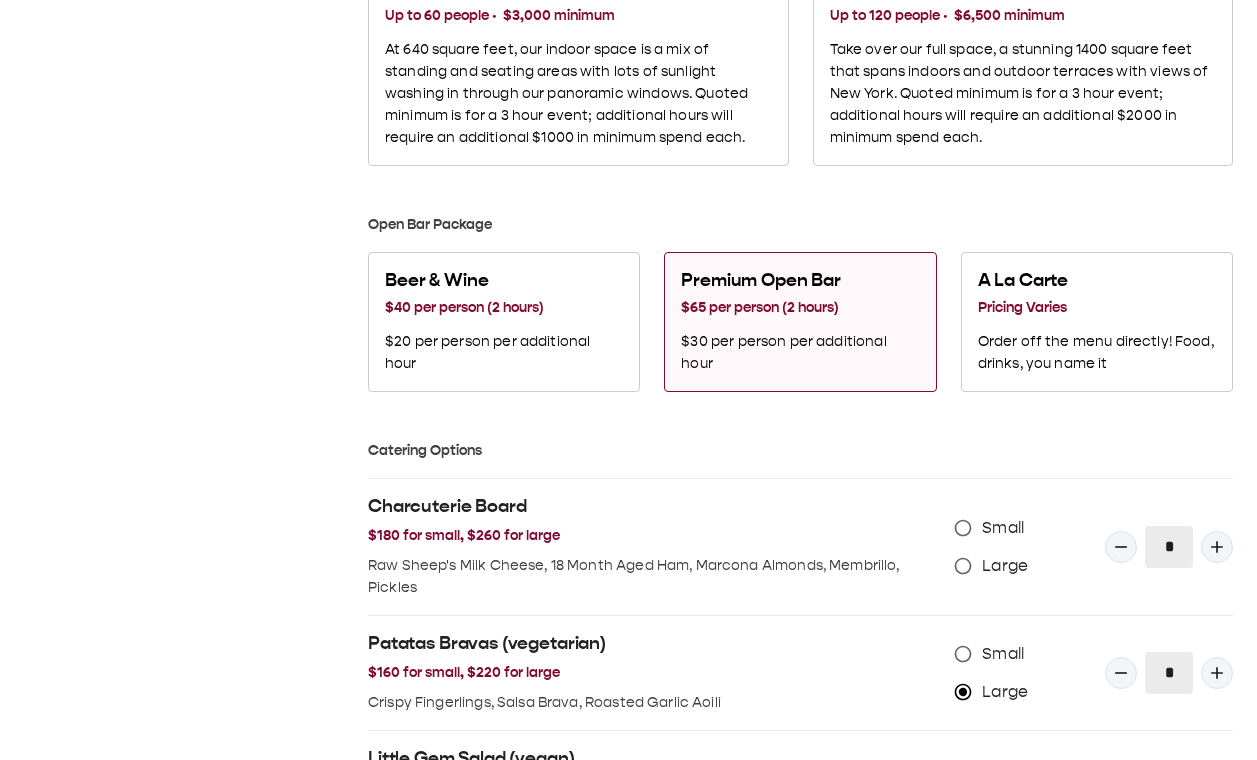 scroll, scrollTop: 1066, scrollLeft: 0, axis: vertical 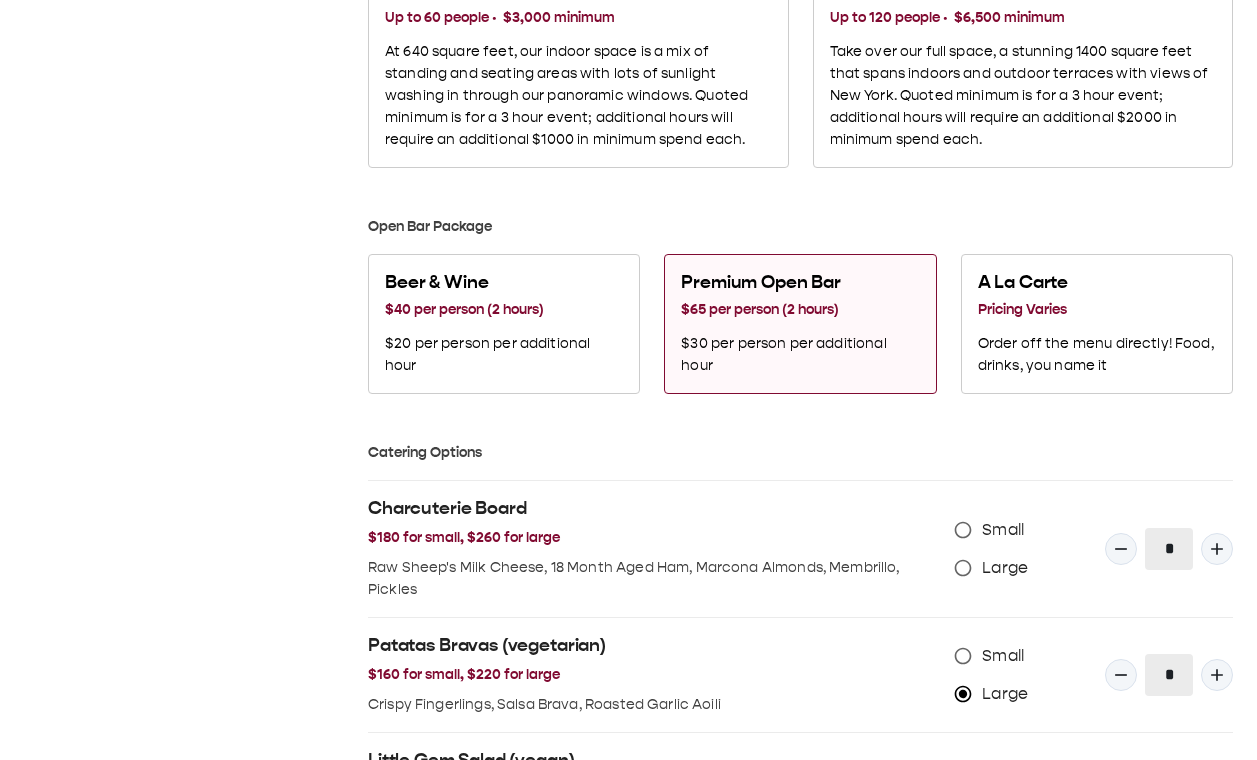 click on "August 2025 S M T W T F S 27 28 29 30 31 1 2 3 4 5 6 7 8 9 10 11 12 13 14 15 16 17 18 19 20 21 22 23 24 25 26 27 28 29 30 31 1 2 3 4 5 6 Bill  runs events & is here to help Send an Email" at bounding box center (184, 361) 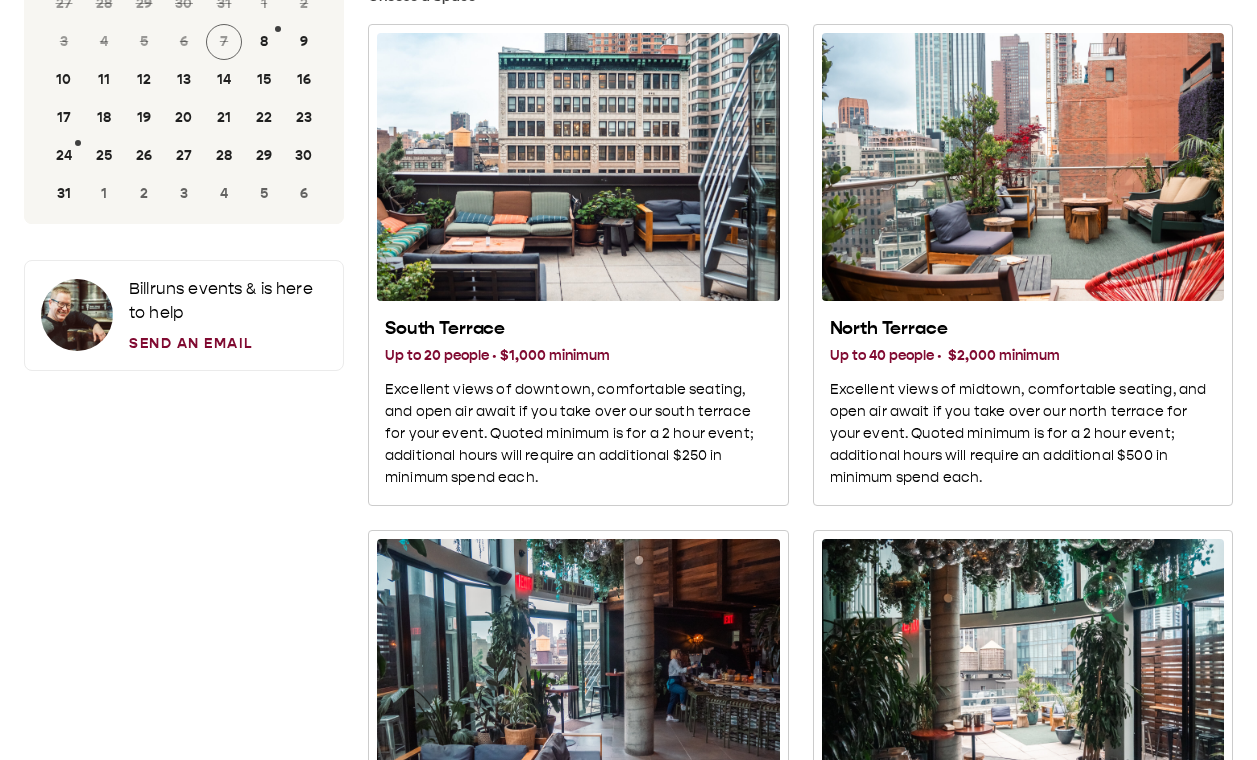 scroll, scrollTop: 218, scrollLeft: 0, axis: vertical 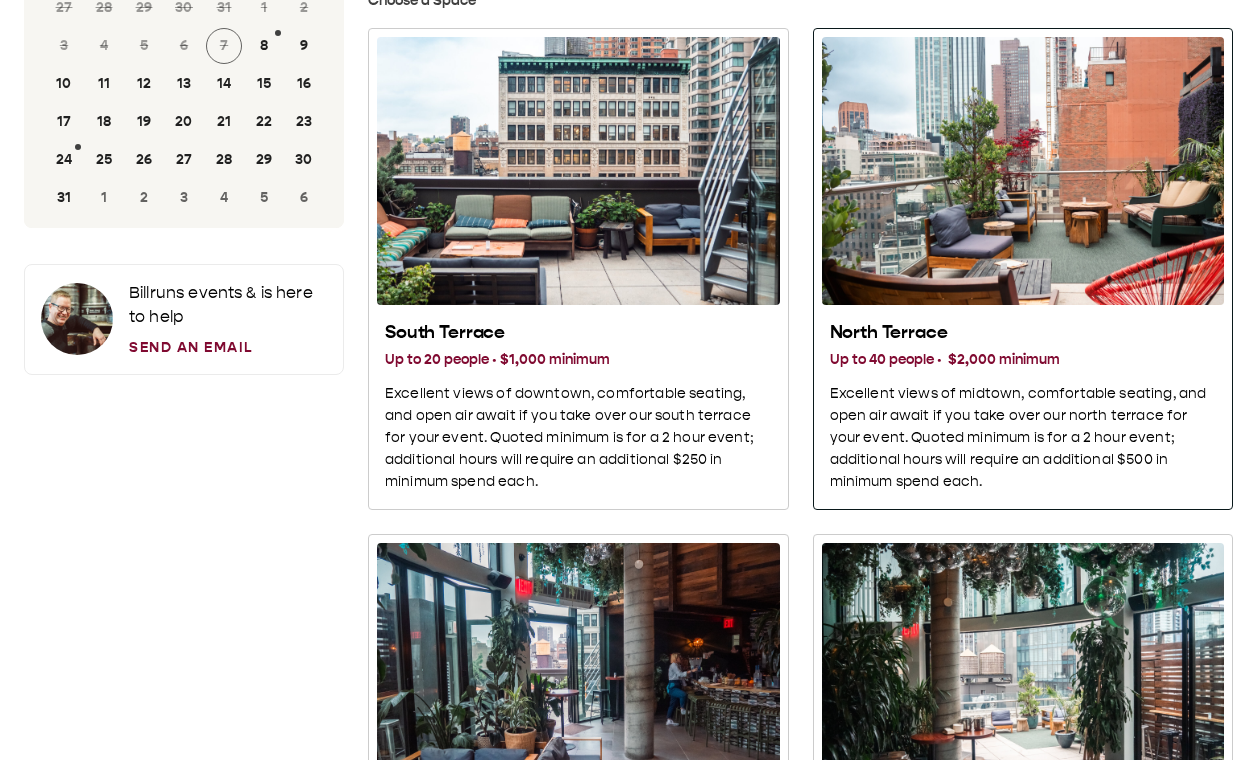 click on "Up to 40 people ·  $2,000 minimum" at bounding box center [1023, 360] 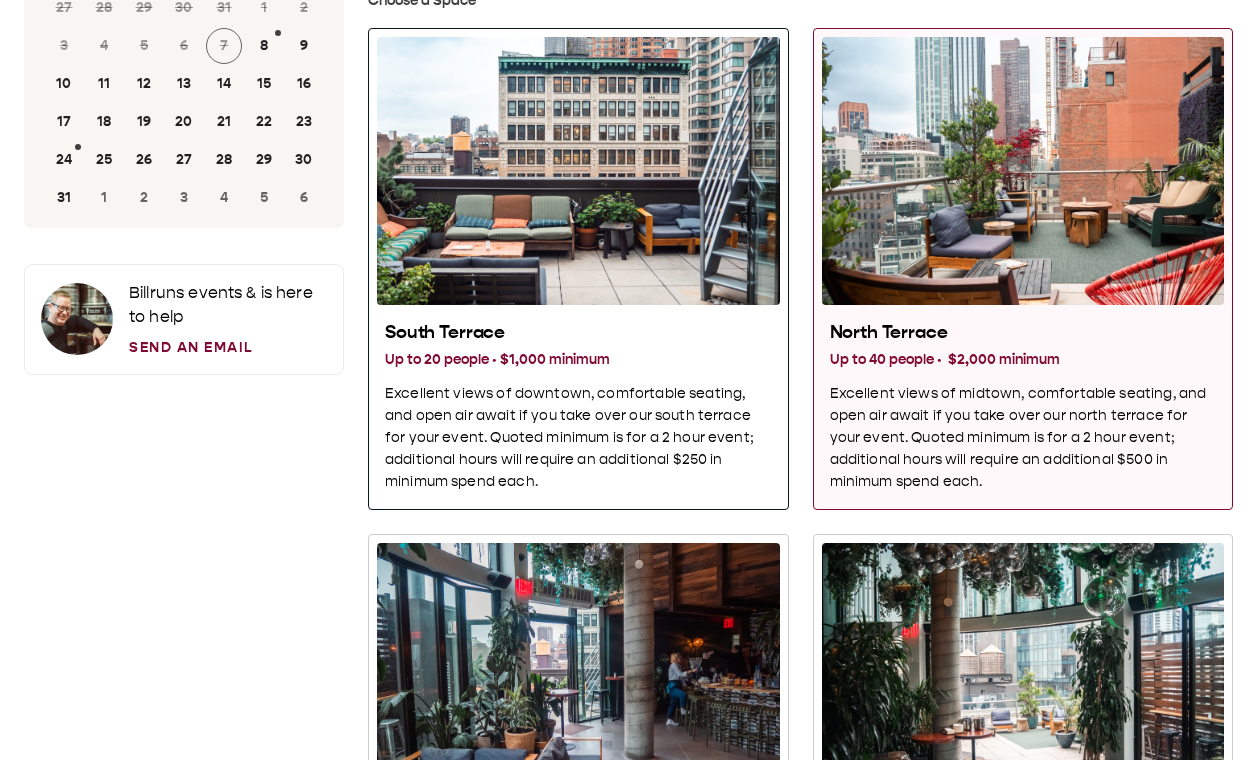 scroll, scrollTop: 78, scrollLeft: 0, axis: vertical 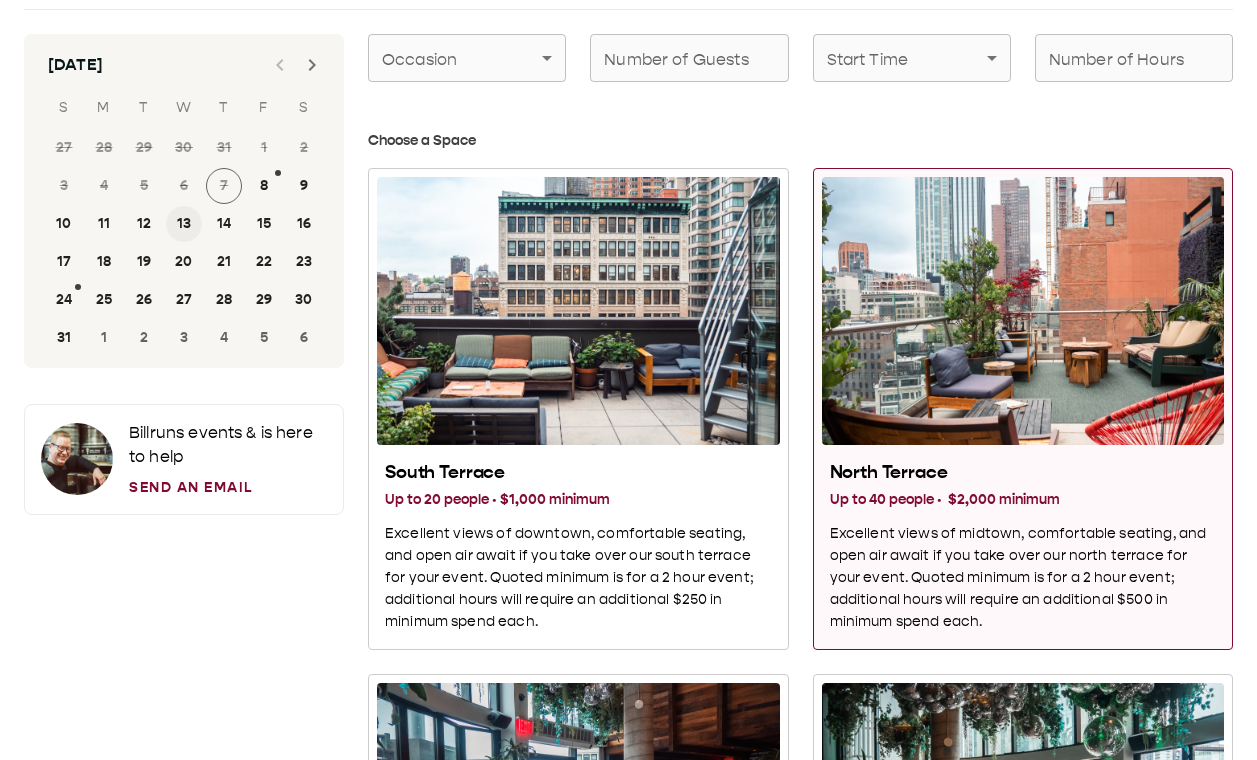 click on "13" at bounding box center [184, 224] 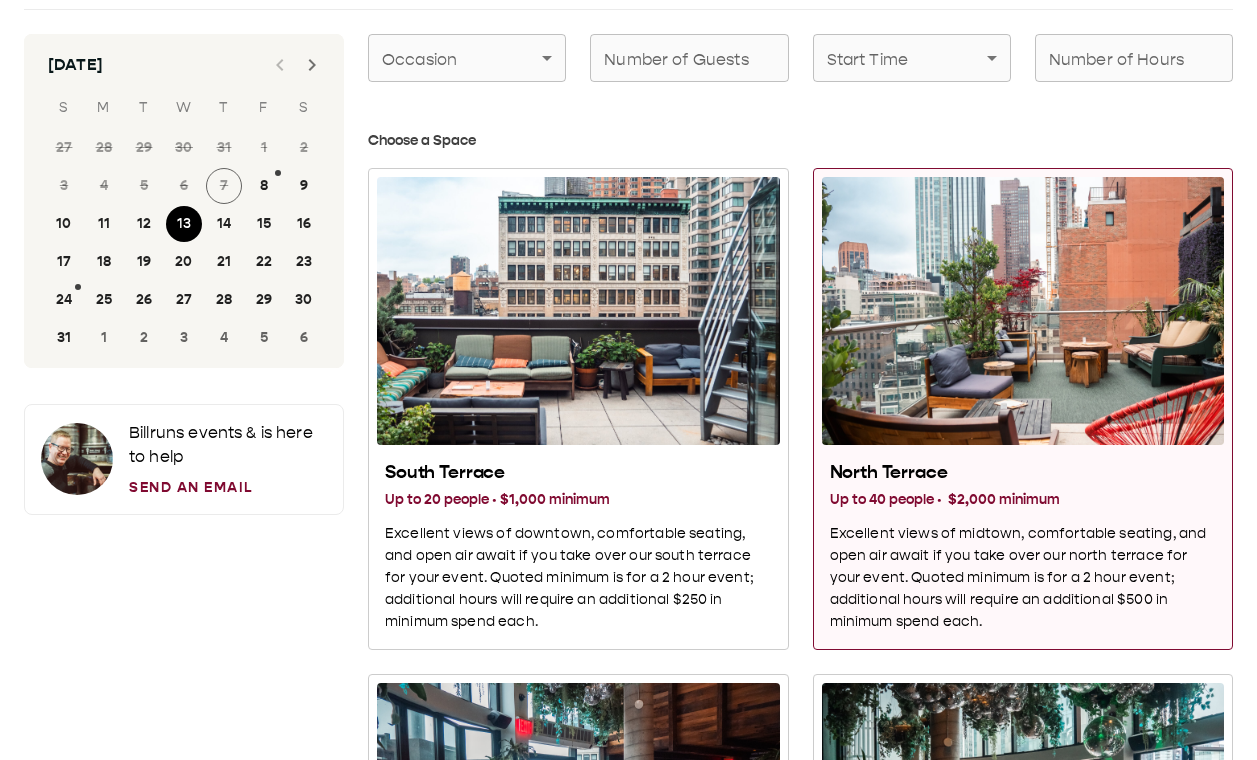 click on "Let’s get your event planned Download events guide August 2025 S M T W T F S 27 28 29 30 31 1 2 3 4 5 6 7 8 9 10 11 12 13 14 15 16 17 18 19 20 21 22 23 24 25 26 27 28 29 30 31 1 2 3 4 5 6 Bill  runs events & is here to help Send an Email Occasion ​ Occasion Number of Guests Number of Guests Start Time ​ Start Time Number of Hours Number of Hours Choose a Space South Terrace Up to 20 people · $1,000 minimum Excellent views of downtown, comfortable seating, and open air await if you take over our south terrace for your event. Quoted minimum is for a 2 hour event; additional hours will require an additional $250 in minimum spend each. North Terrace Up to 40 people ·  $2,000 minimum Excellent views of midtown, comfortable seating, and open air await if you take over our north terrace for your event. Quoted minimum is for a 2 hour event; additional hours will require an additional $500 in minimum spend each. Indoor Up to 60 people ·  $3,000 minimum Full Buyout Up to 120 people ·  $6,500 minimum Small" at bounding box center [628, 1341] 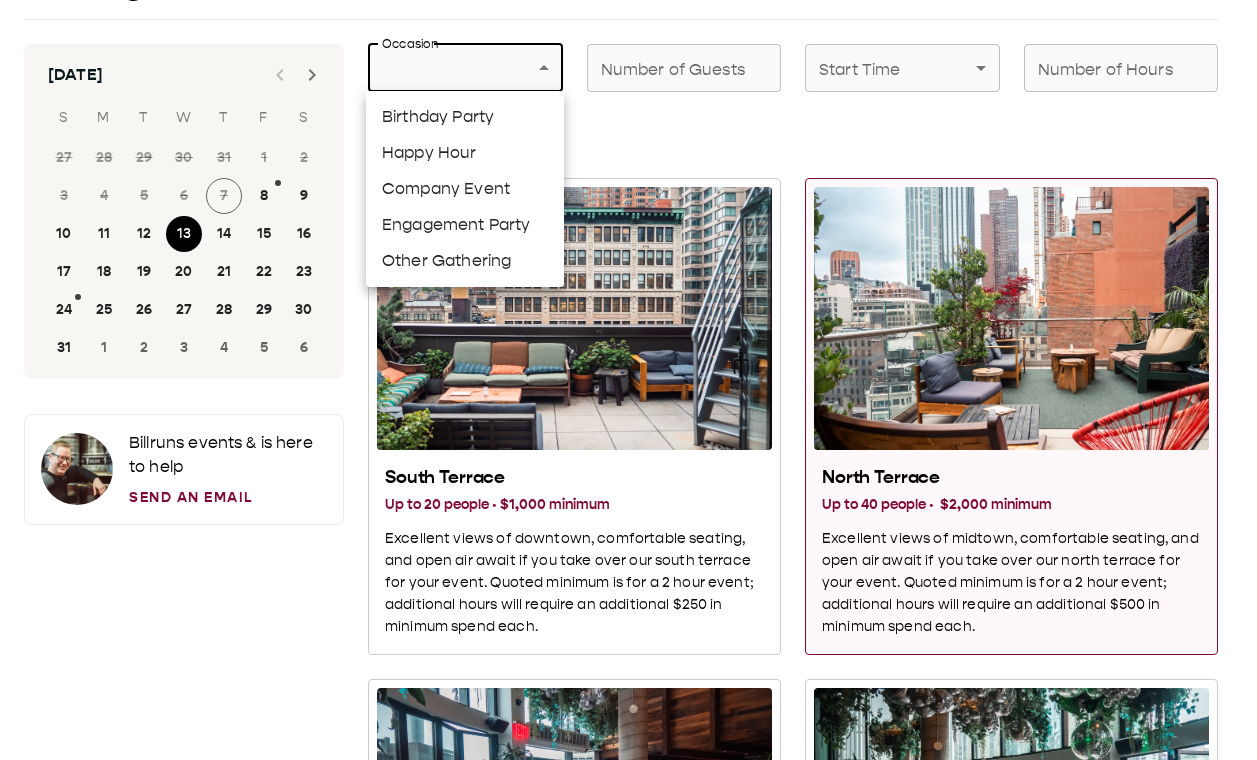 click on "Company Event" at bounding box center (465, 189) 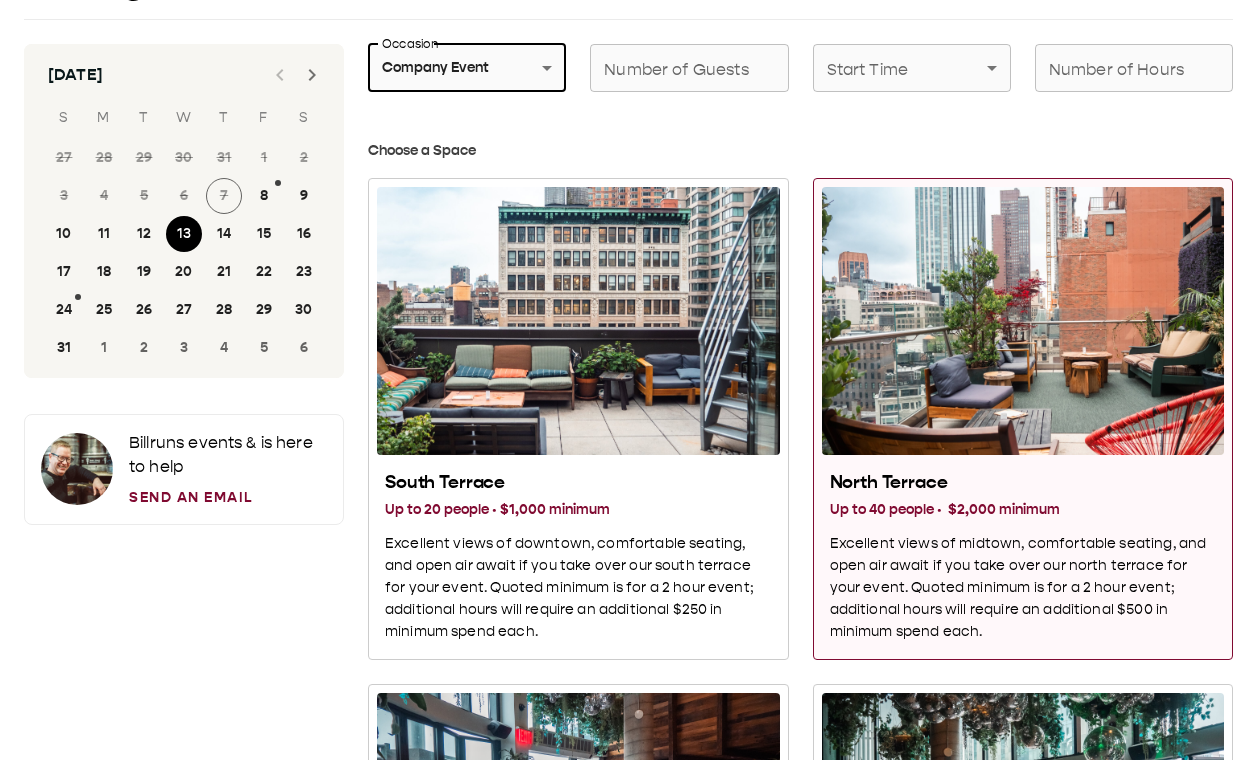 click on "Number of Guests" at bounding box center [689, 68] 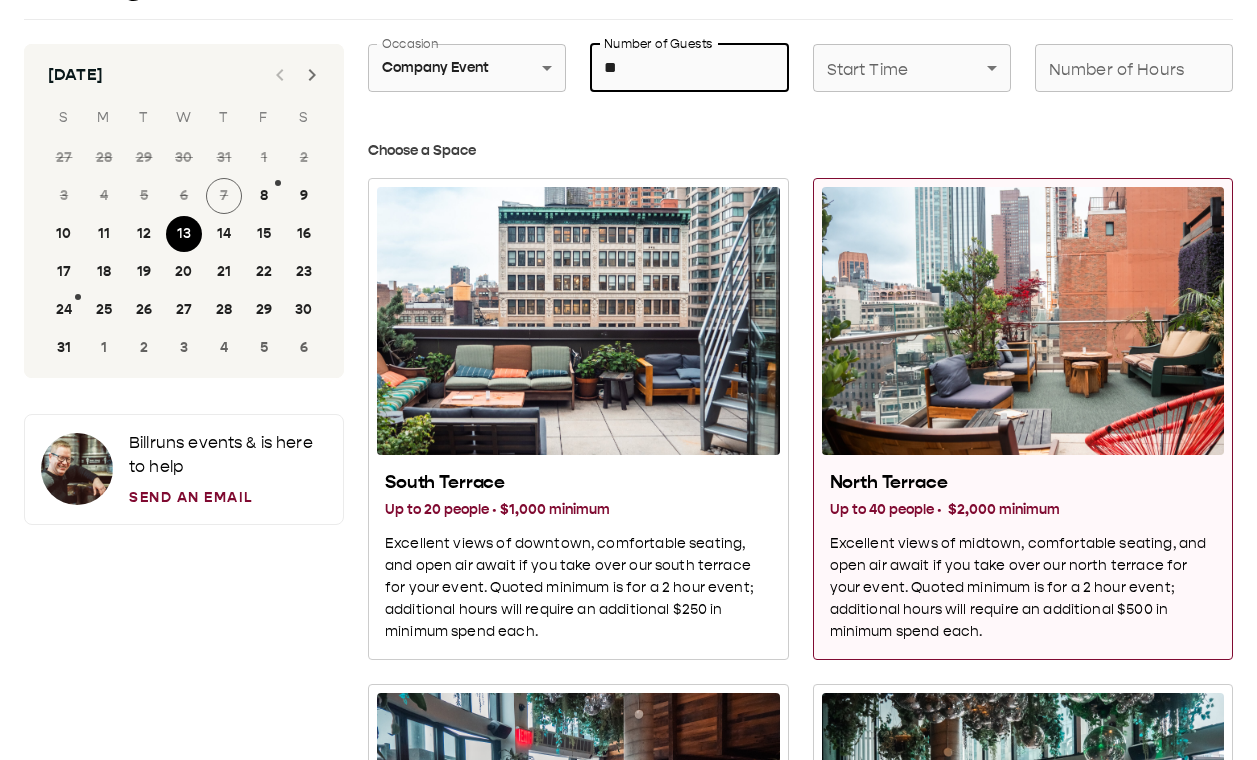 type on "**" 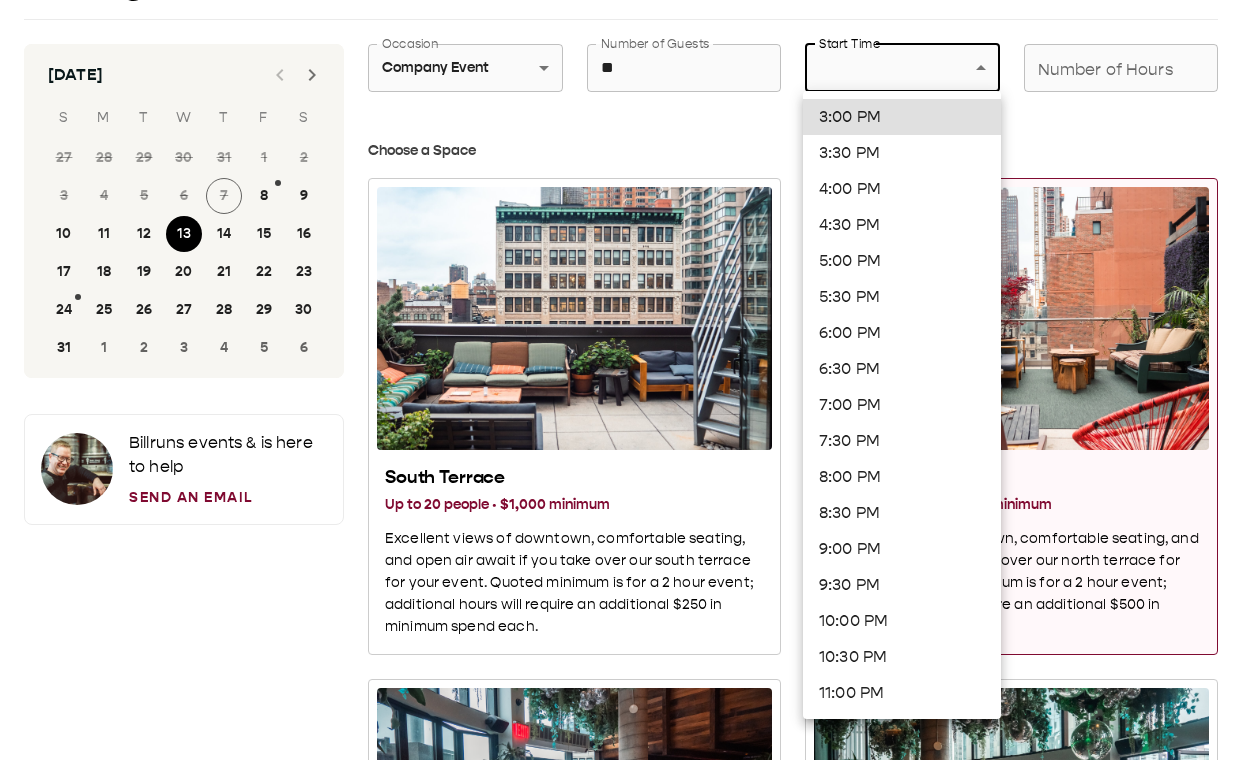 click on "4:30 PM" at bounding box center (902, 225) 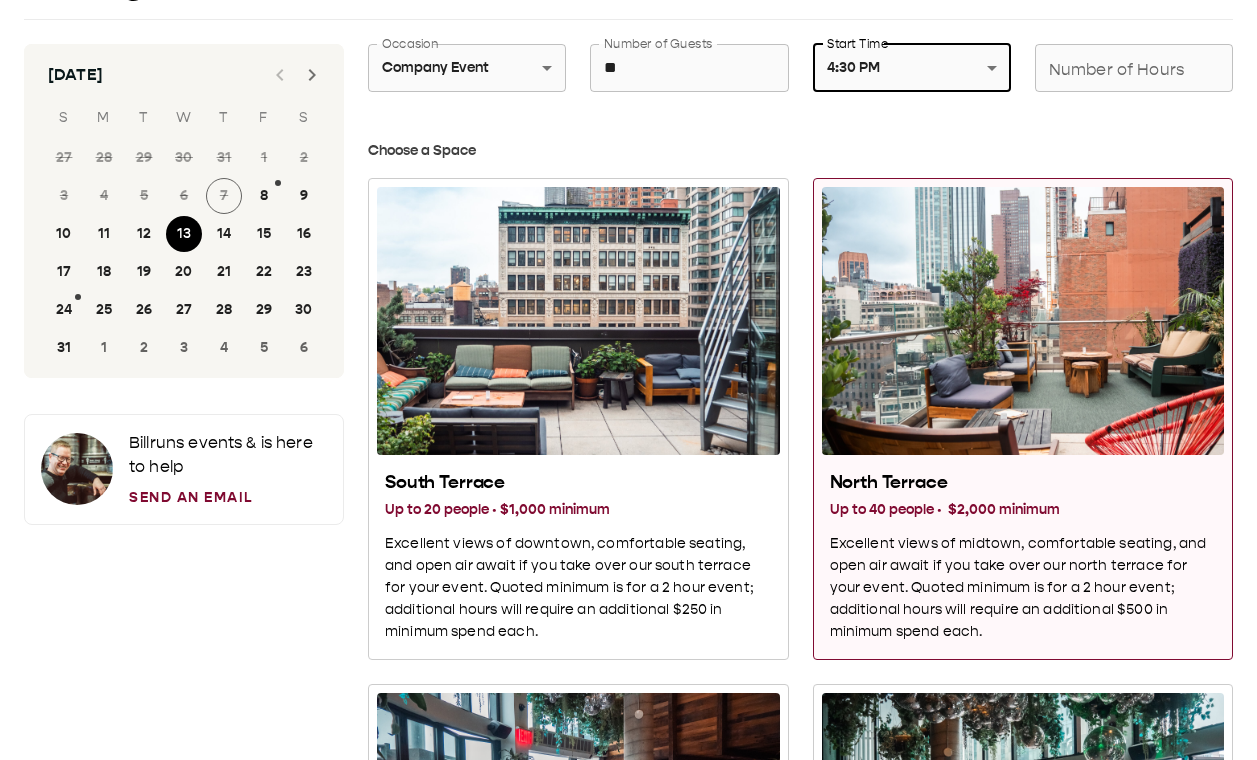click on "Number of Hours" at bounding box center [1134, 68] 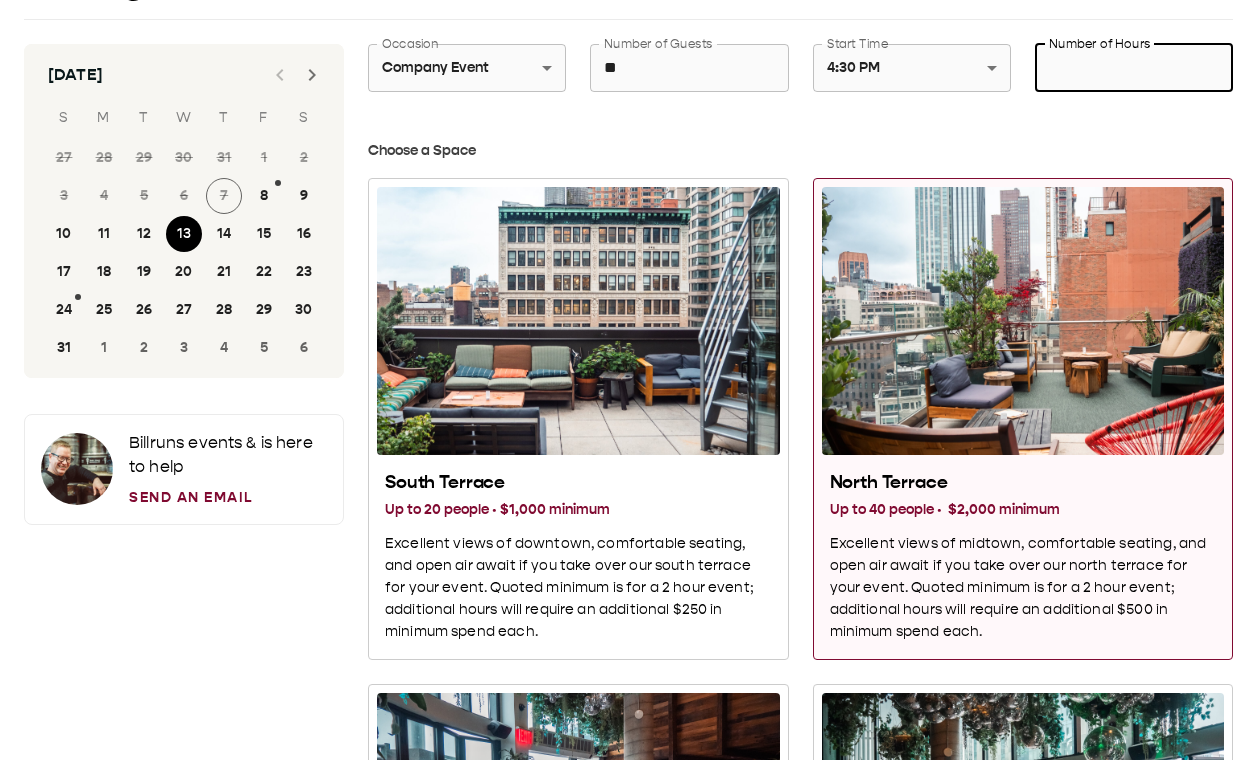 type on "*" 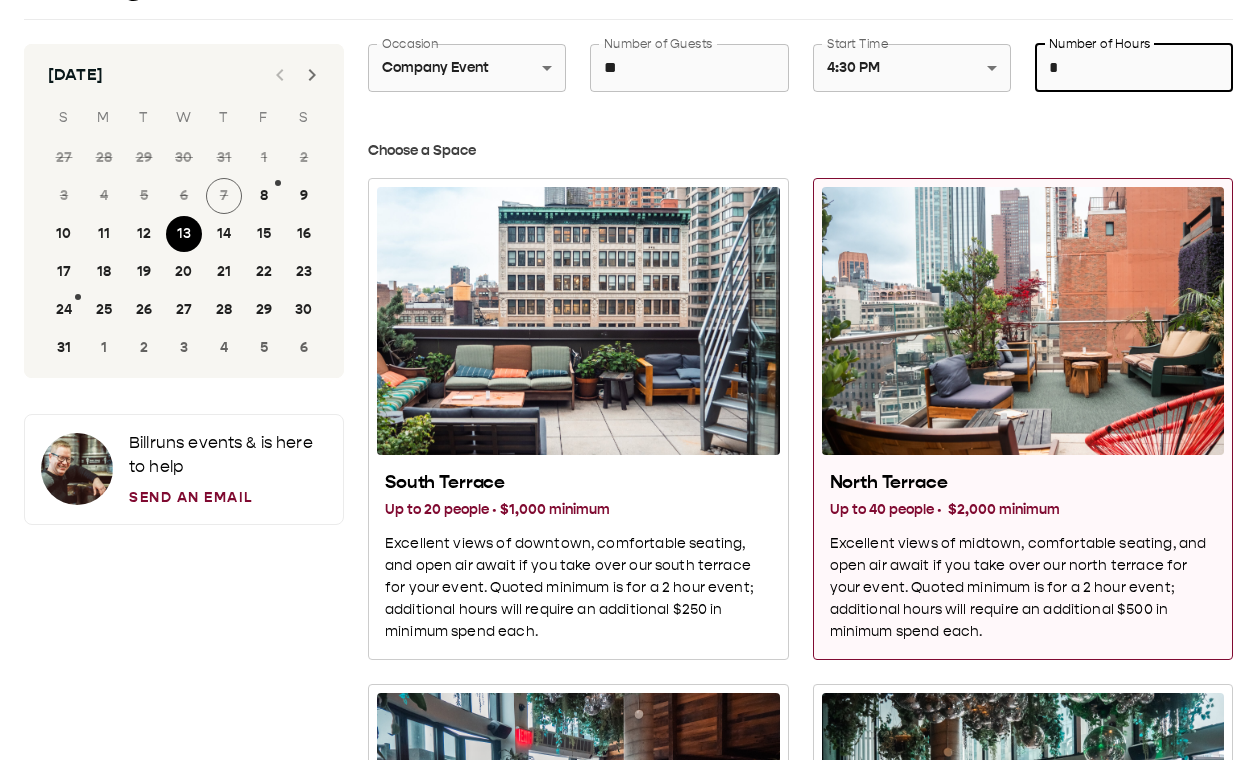 click on "**********" at bounding box center [800, 1386] 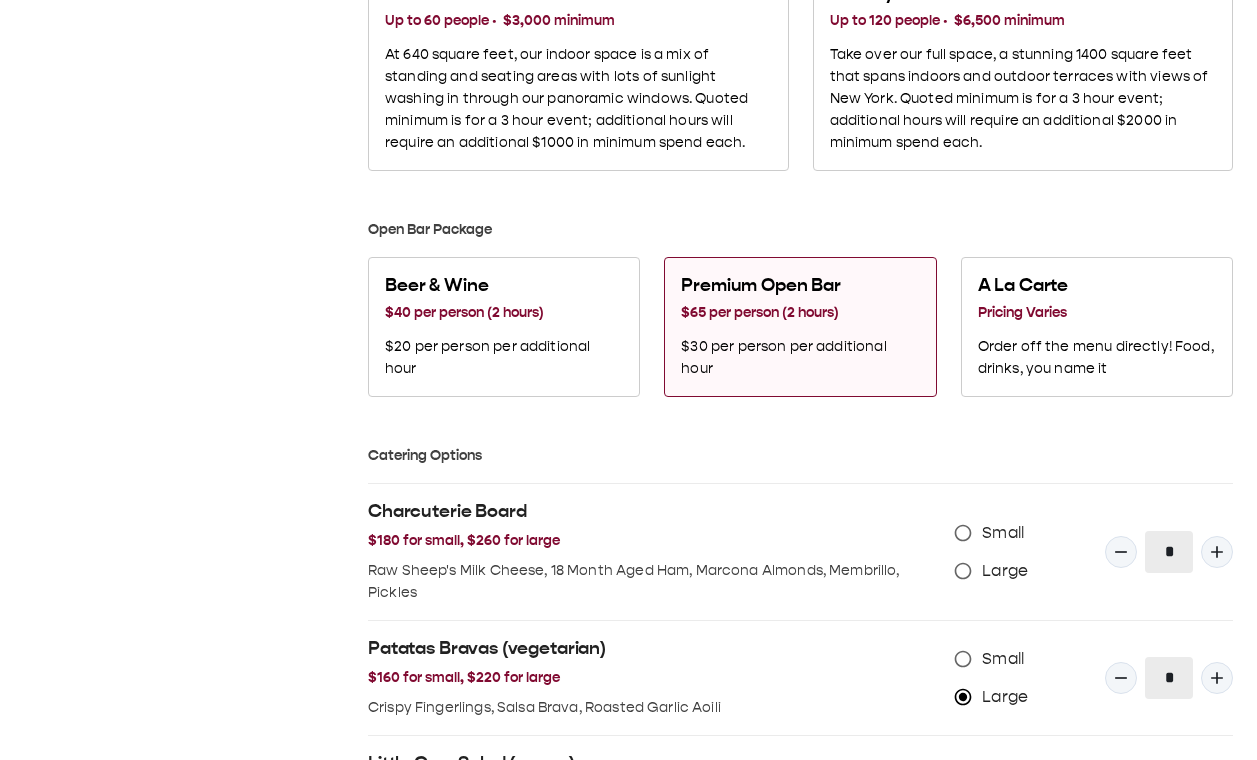 scroll, scrollTop: 1088, scrollLeft: 0, axis: vertical 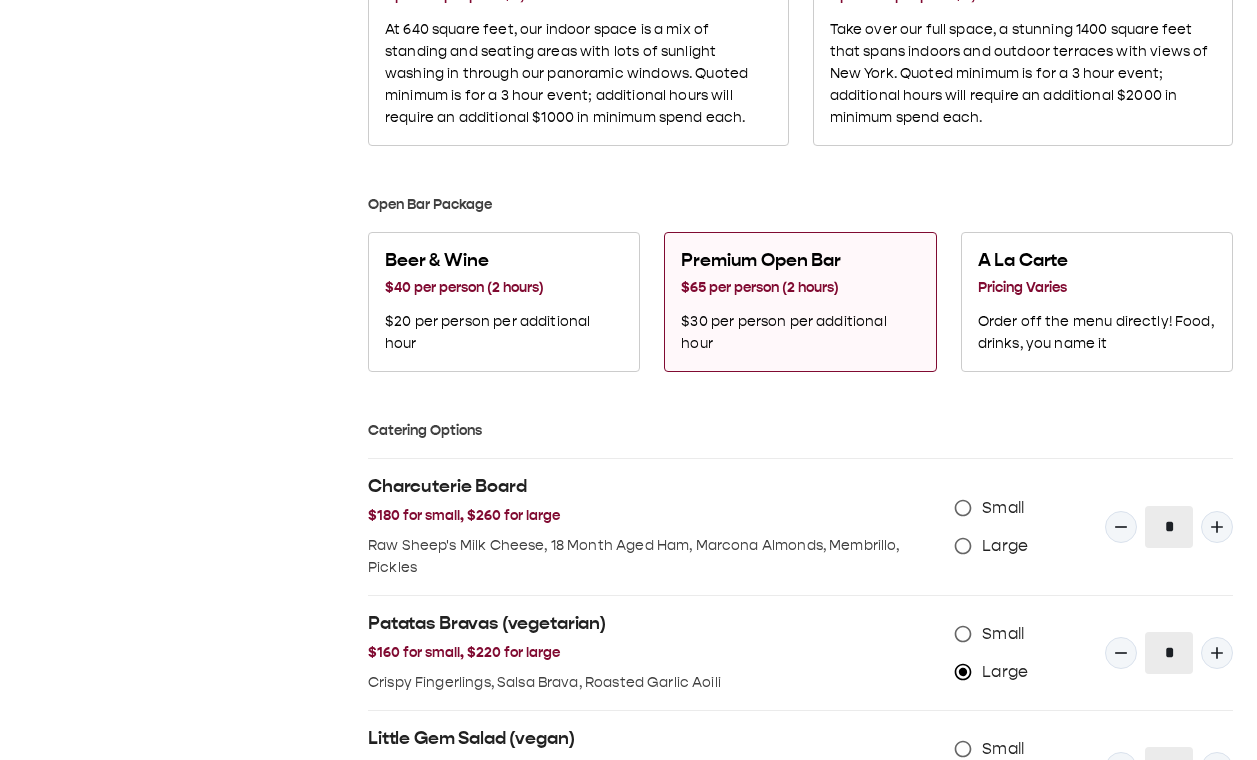 click on "Take over our full space, a stunning 1400 square feet that spans indoors and outdoor terraces with views of New York. Quoted minimum is for a 3 hour event; additional hours will require an additional $2000 in minimum spend each." at bounding box center [1023, 74] 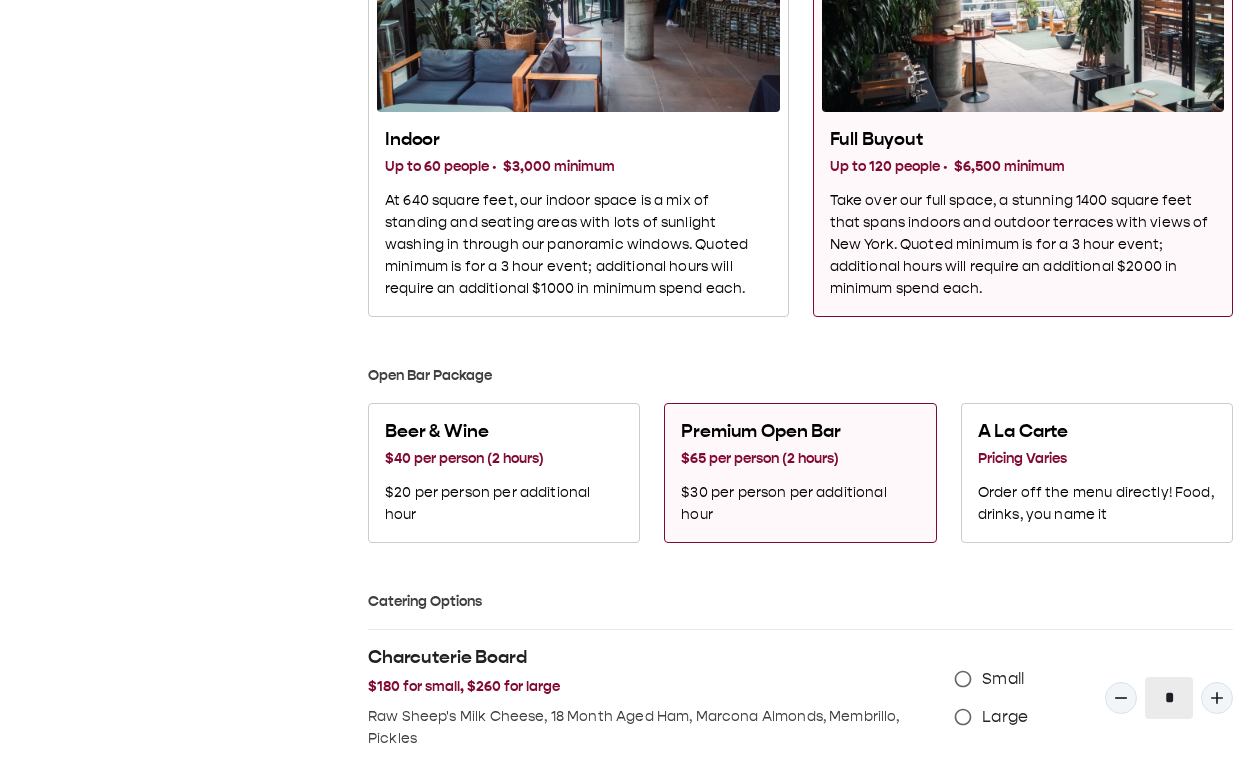 scroll, scrollTop: 908, scrollLeft: 0, axis: vertical 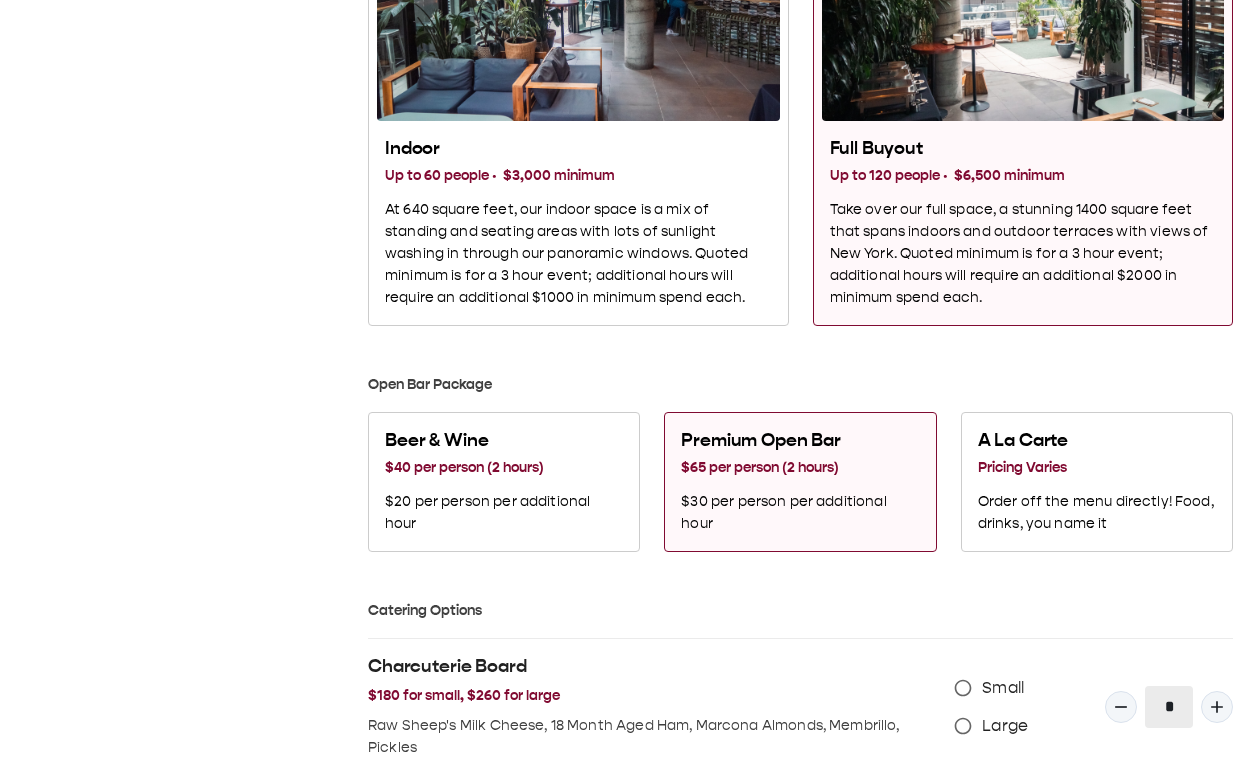 click on "Take over our full space, a stunning 1400 square feet that spans indoors and outdoor terraces with views of New York. Quoted minimum is for a 3 hour event; additional hours will require an additional $2000 in minimum spend each." at bounding box center [1023, 254] 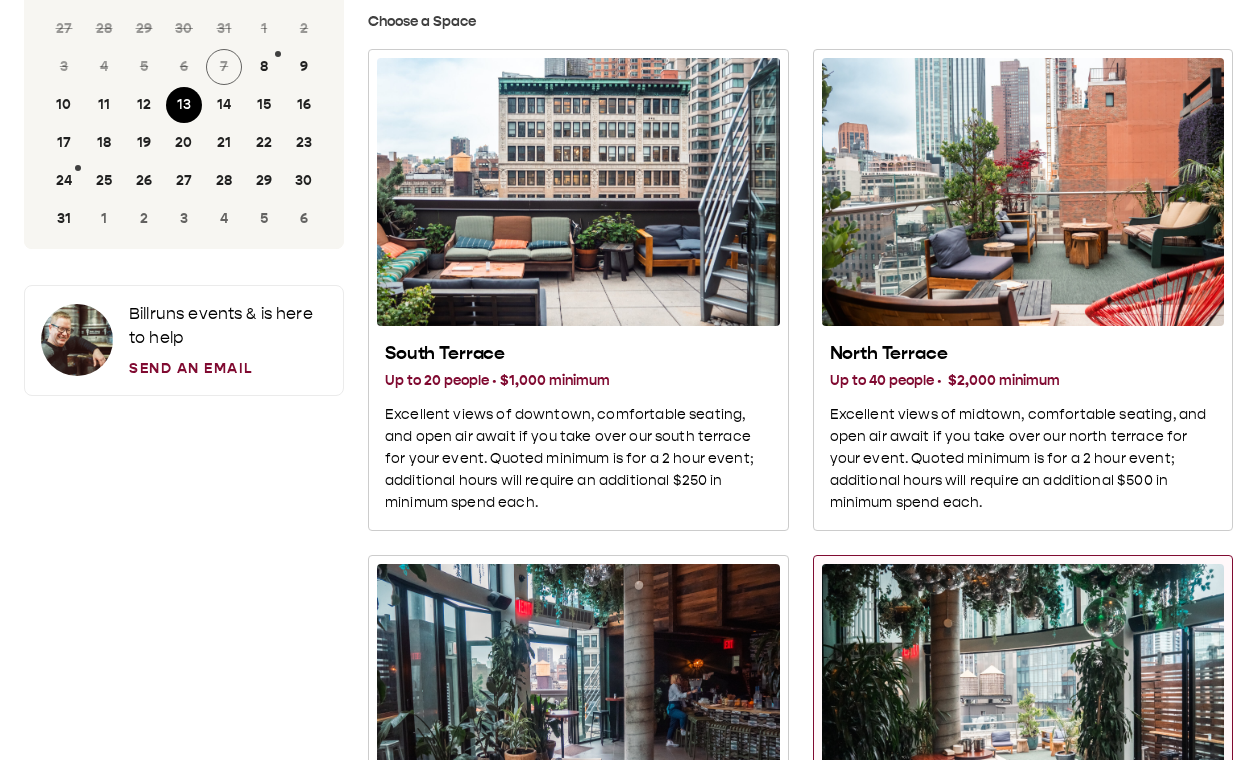 scroll, scrollTop: 198, scrollLeft: 0, axis: vertical 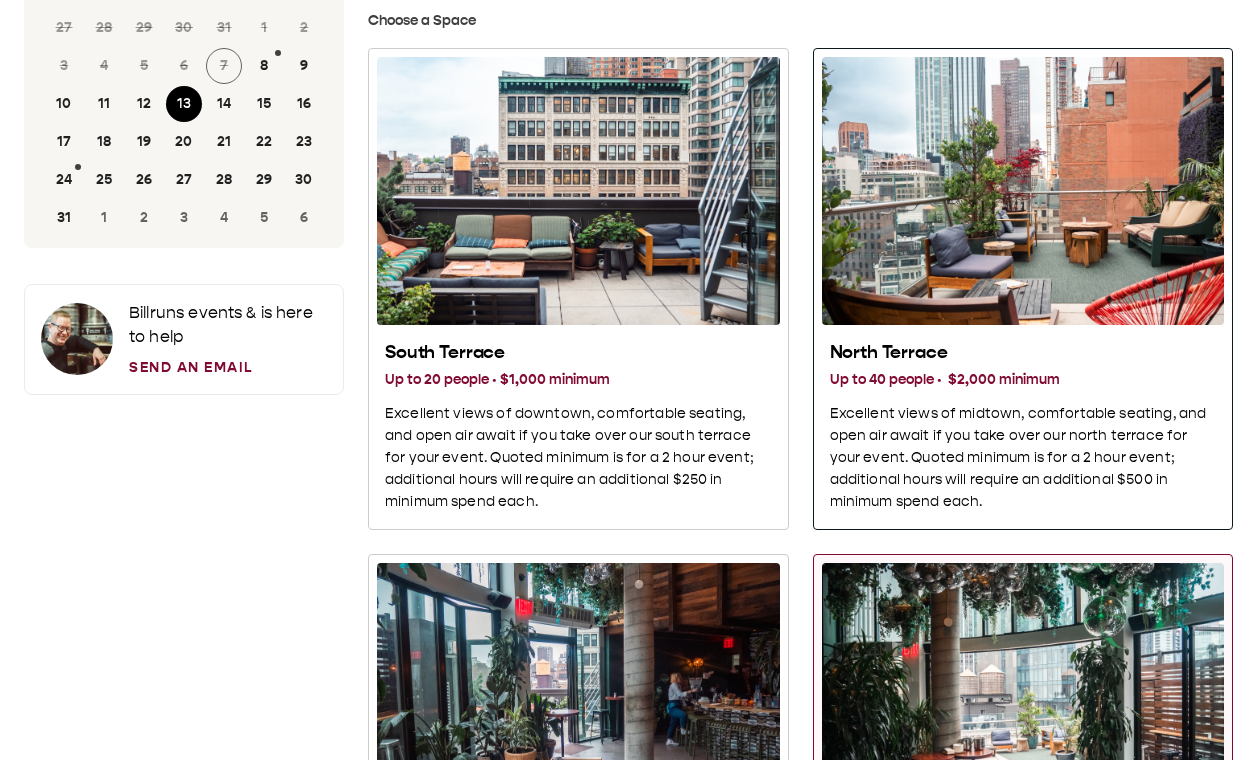 click at bounding box center (1023, 191) 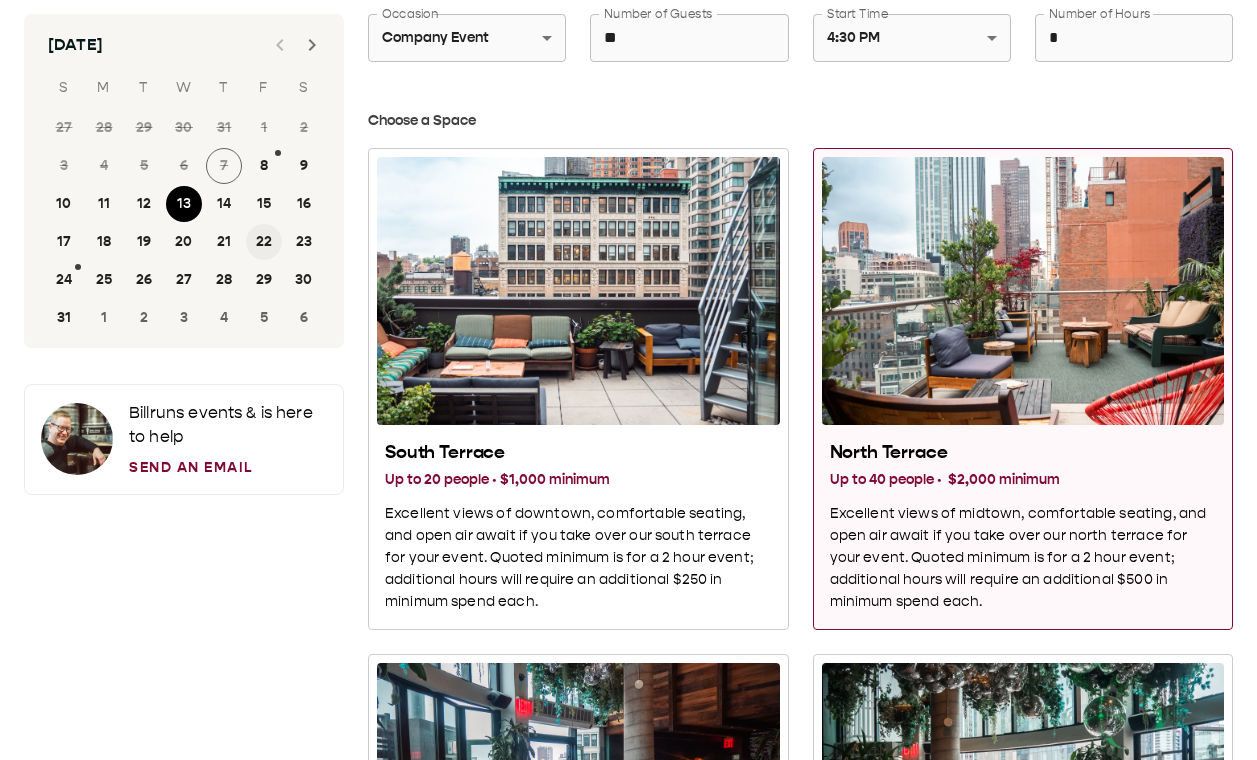 scroll, scrollTop: 101, scrollLeft: 0, axis: vertical 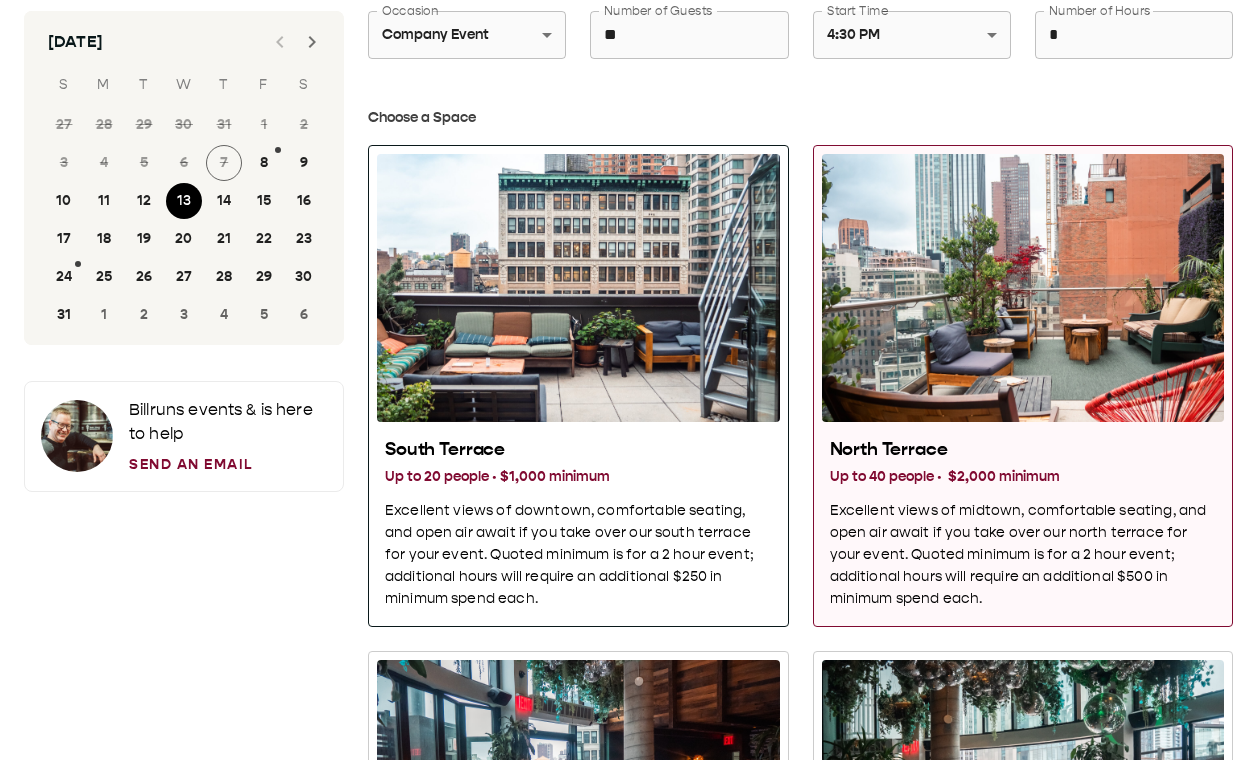 click at bounding box center (578, 288) 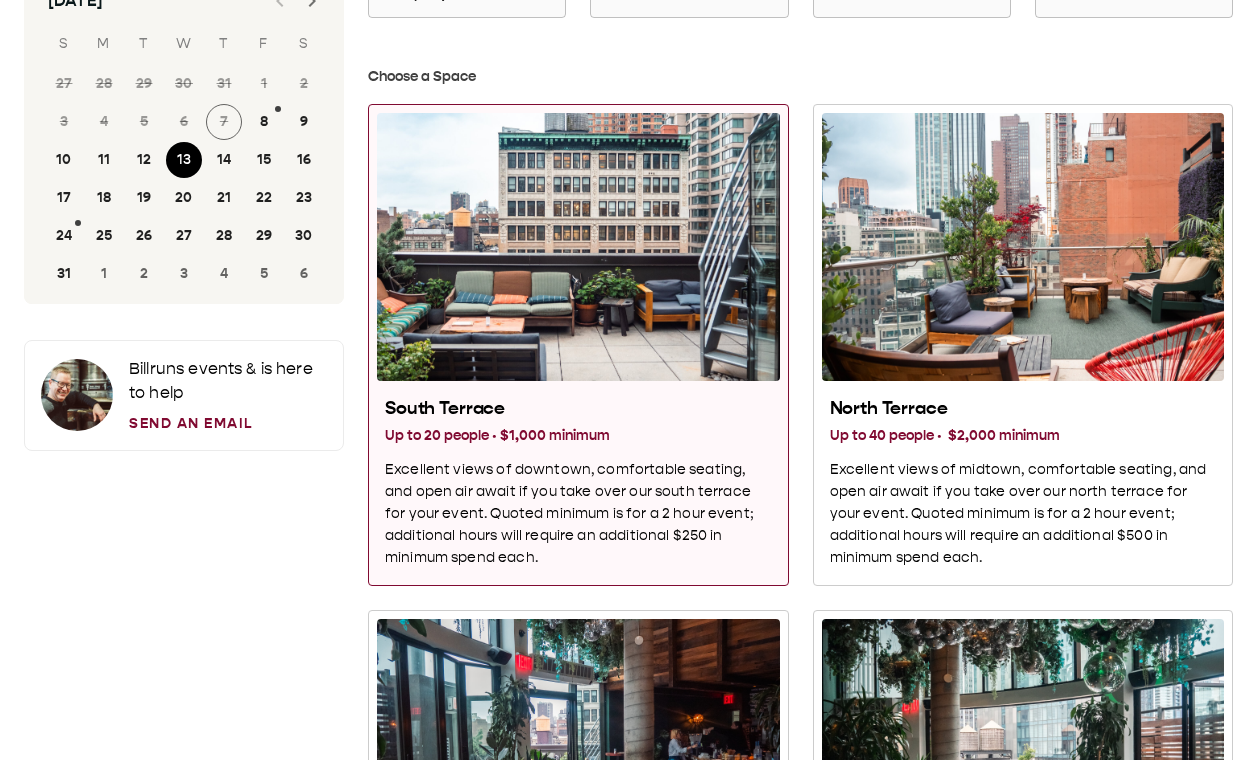scroll, scrollTop: 0, scrollLeft: 0, axis: both 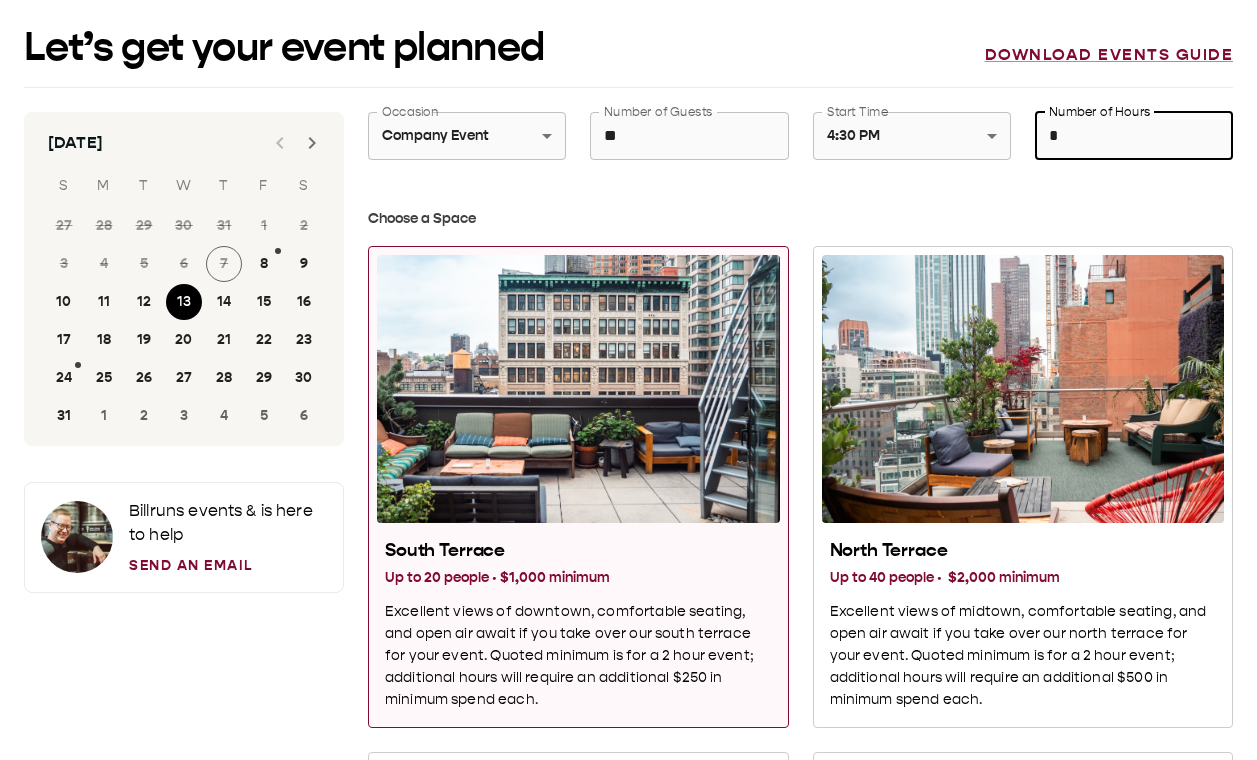 click on "*" at bounding box center (1134, 136) 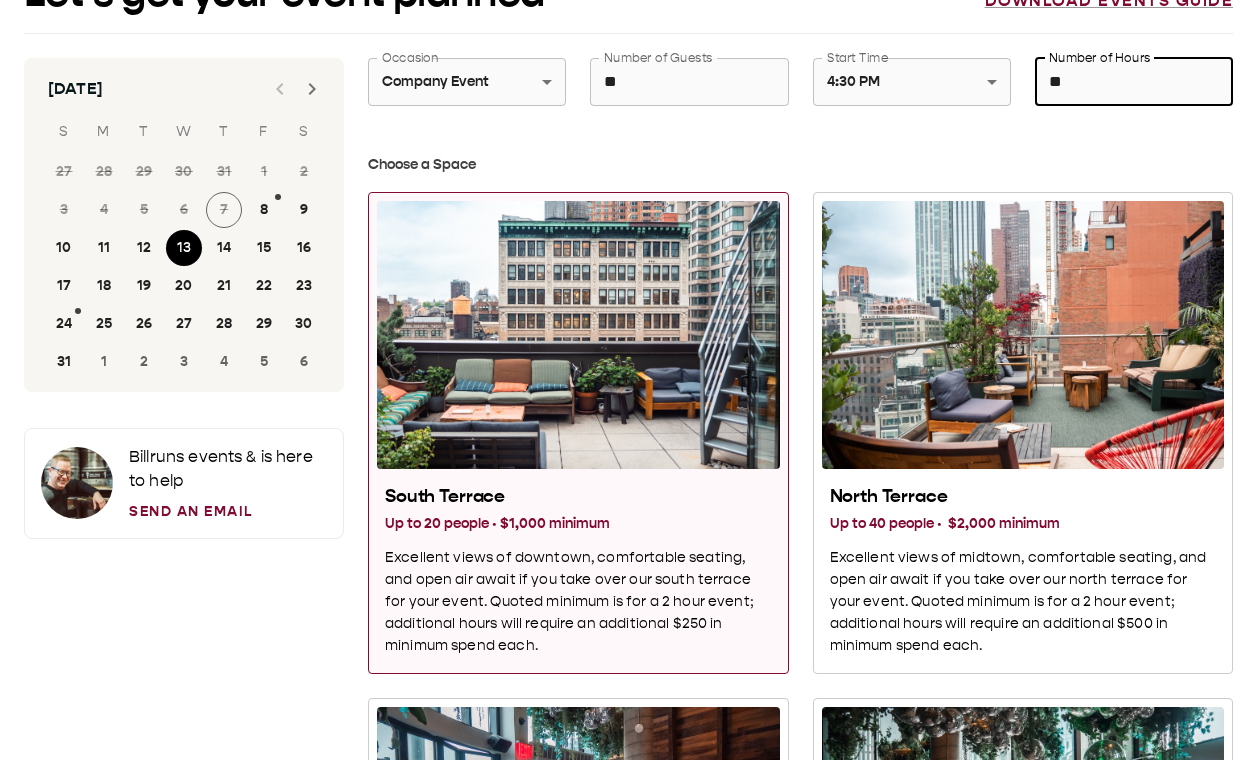 scroll, scrollTop: 55, scrollLeft: 0, axis: vertical 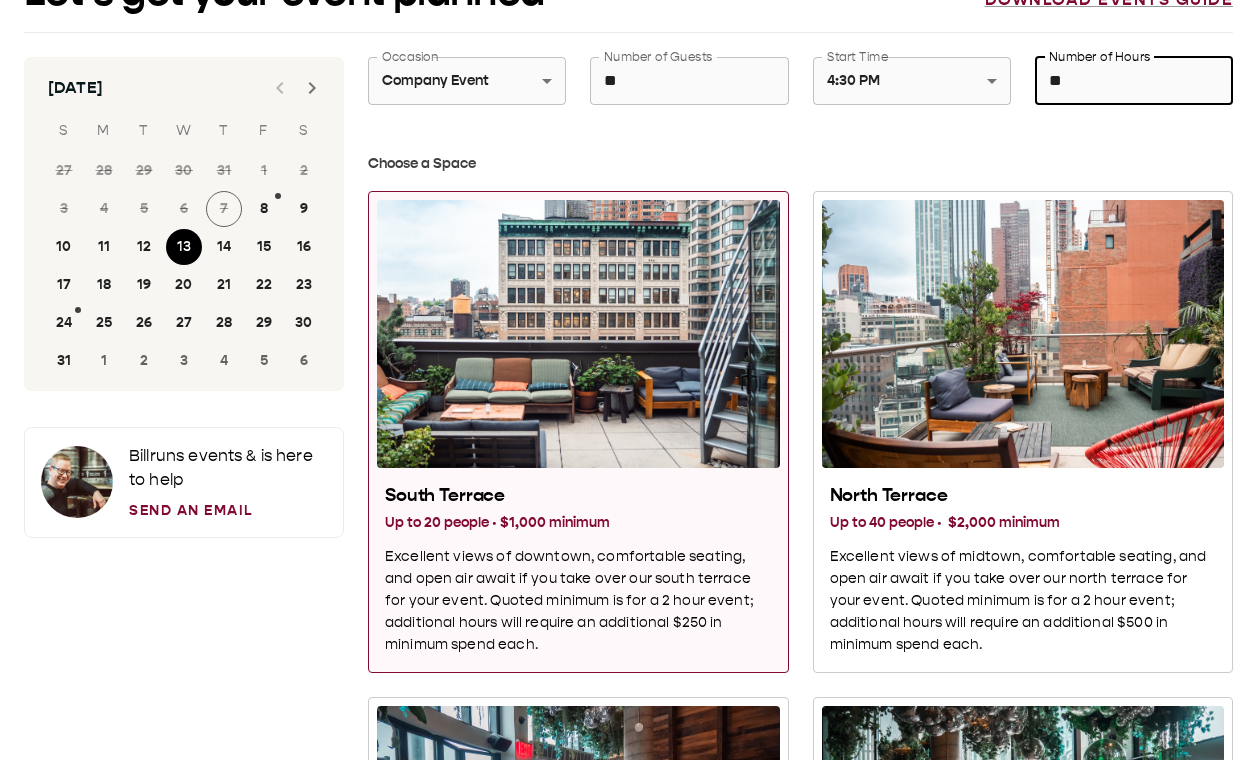 type on "*" 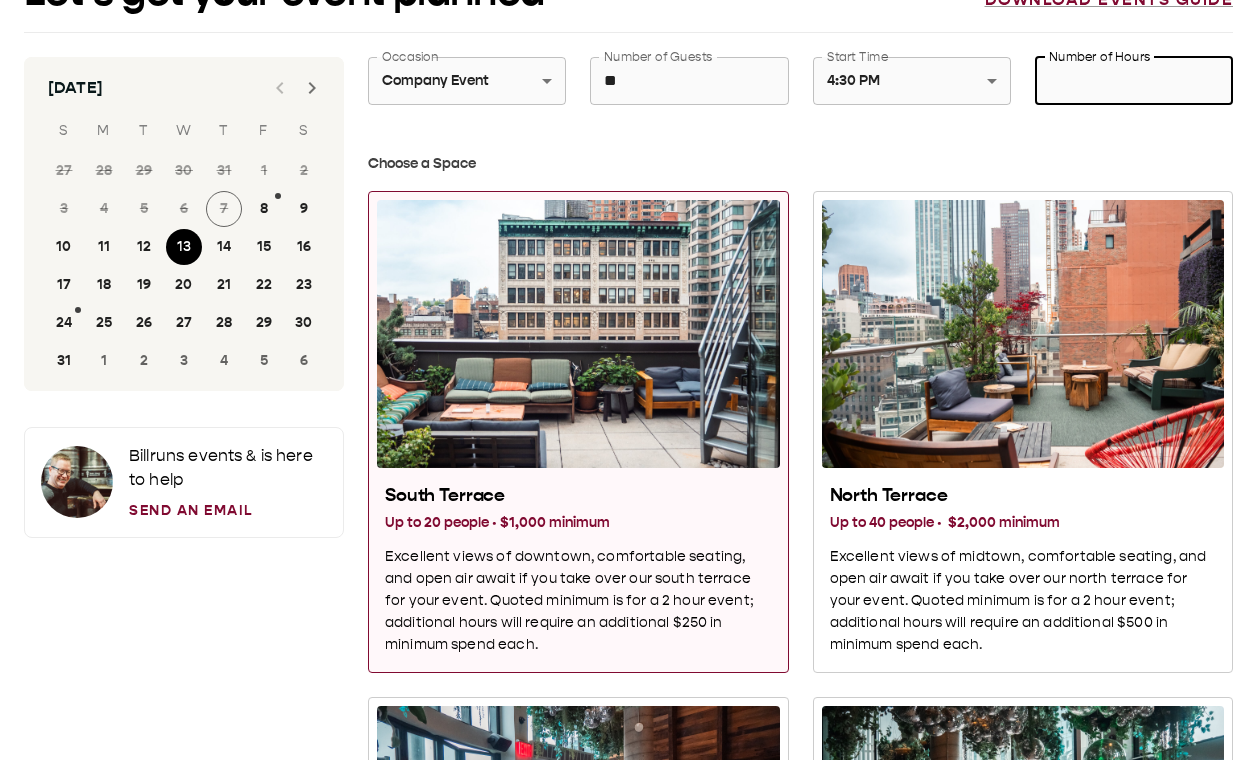 type on "*" 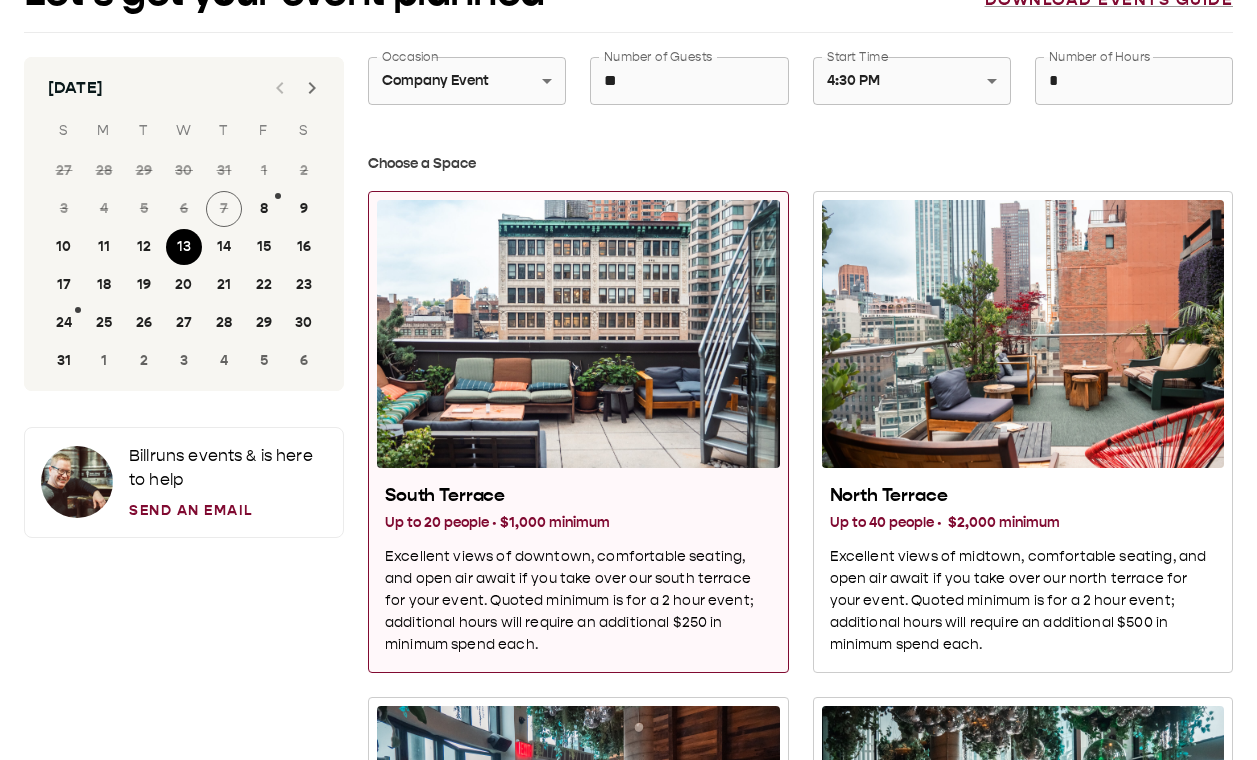 click on "Number of Guests ** Number of Guests" at bounding box center (677, 69) 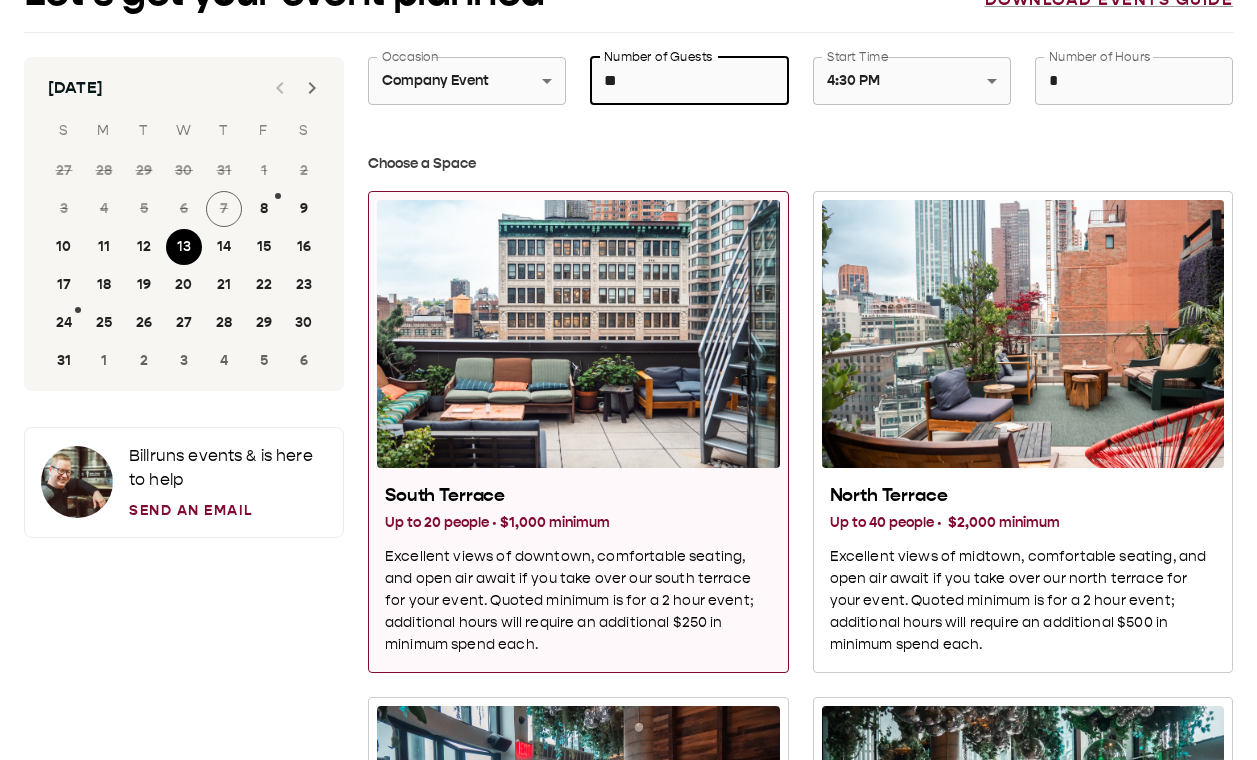 click on "**" at bounding box center (689, 81) 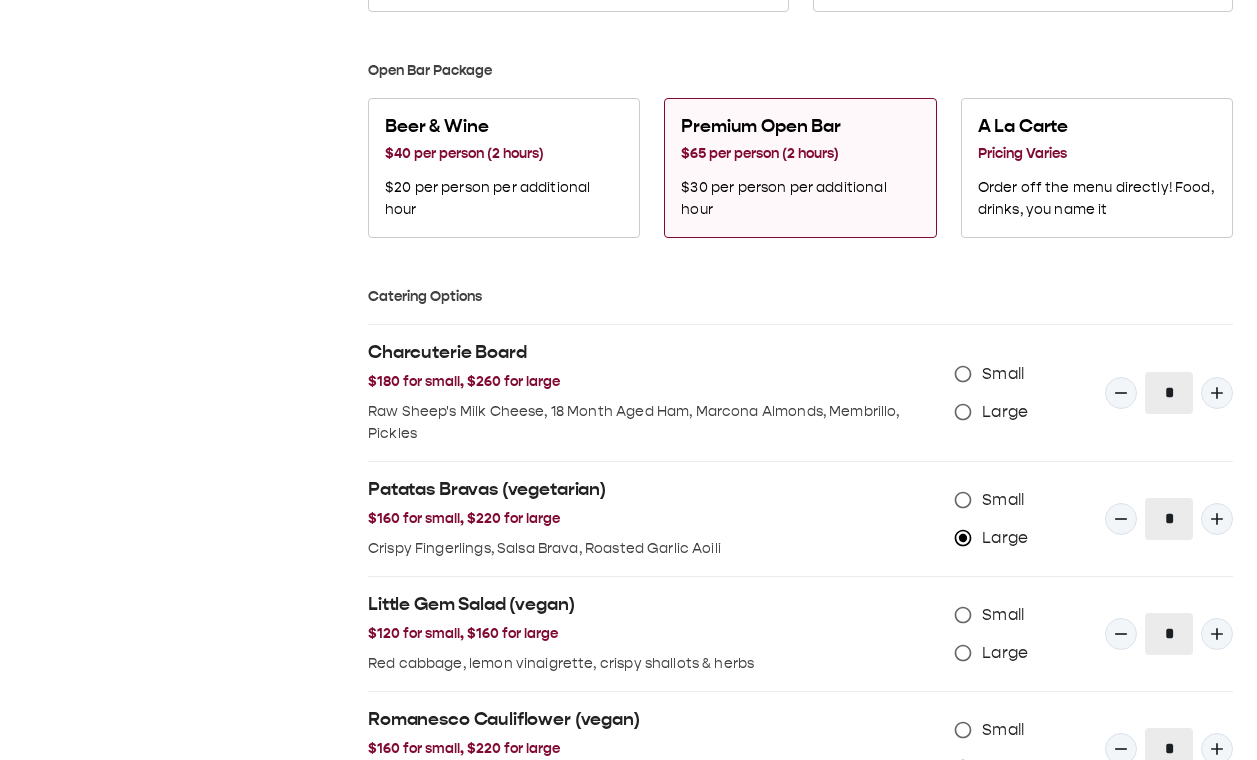 scroll, scrollTop: 1223, scrollLeft: 0, axis: vertical 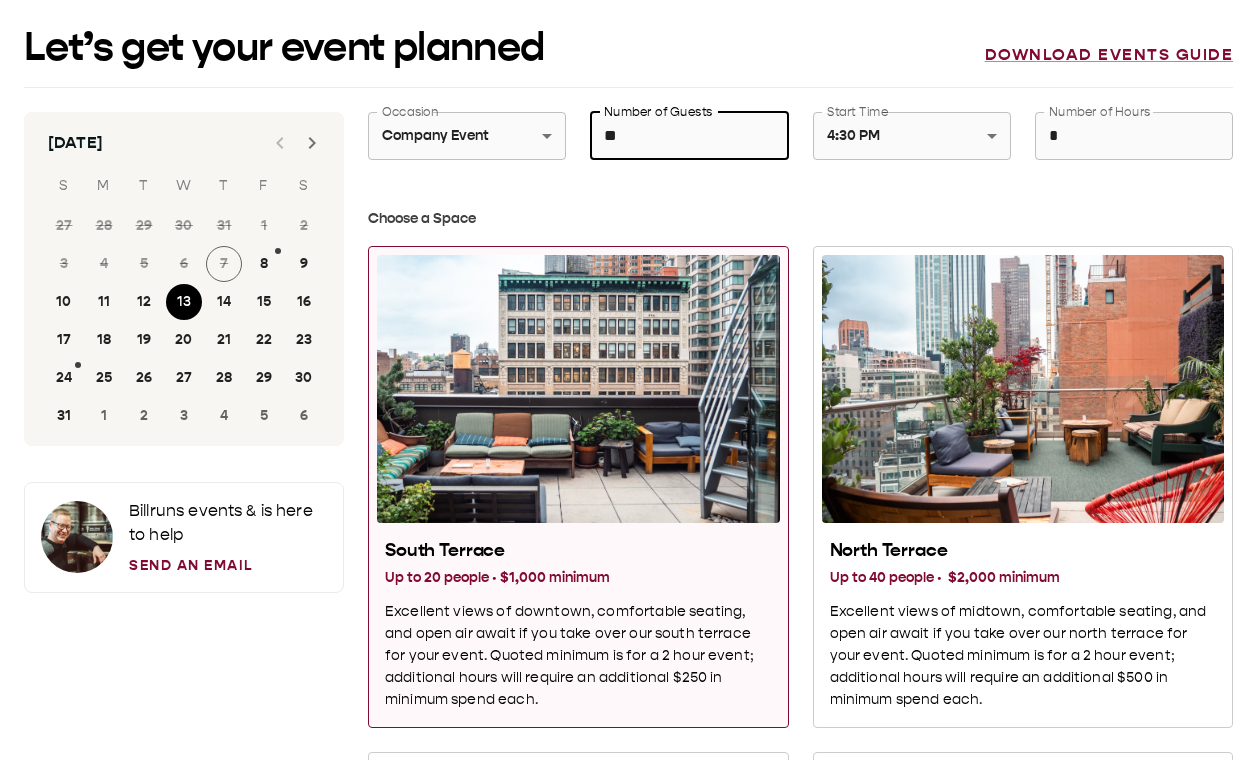 click on "**" at bounding box center [689, 136] 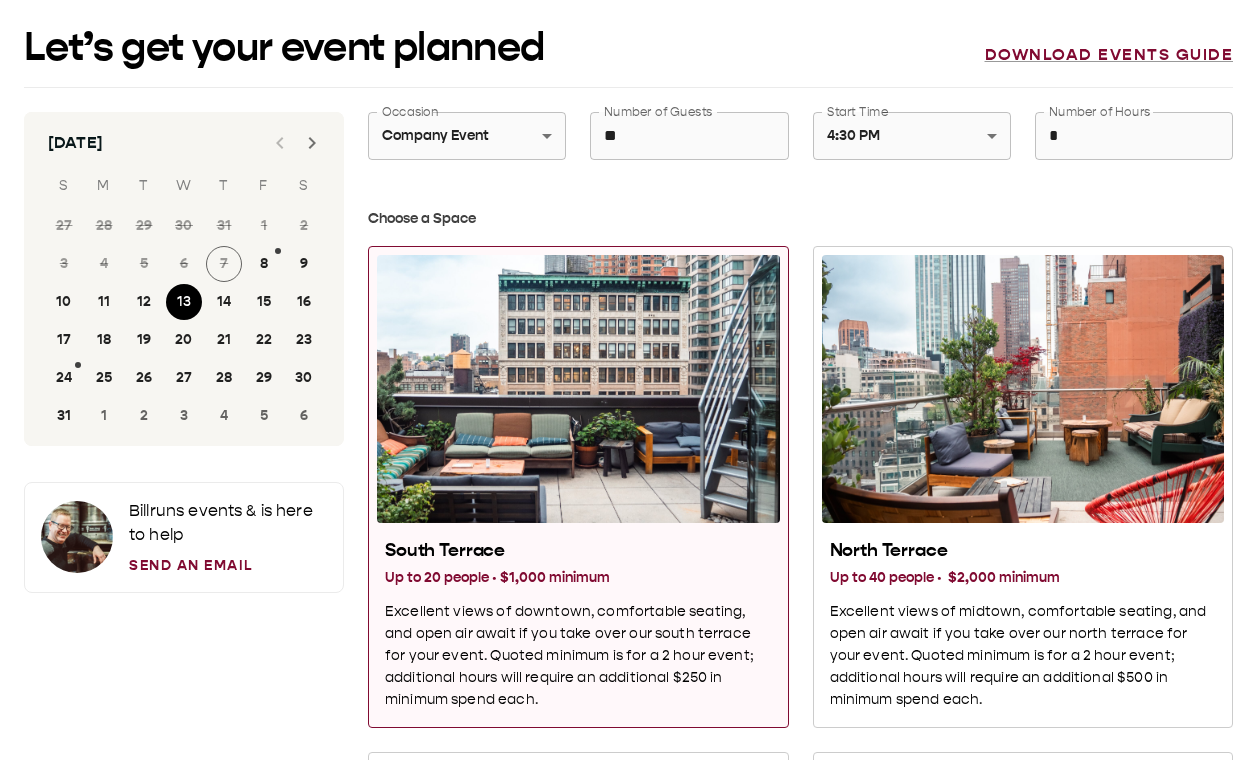 click on "Let’s get your event planned Download events guide" at bounding box center (628, 56) 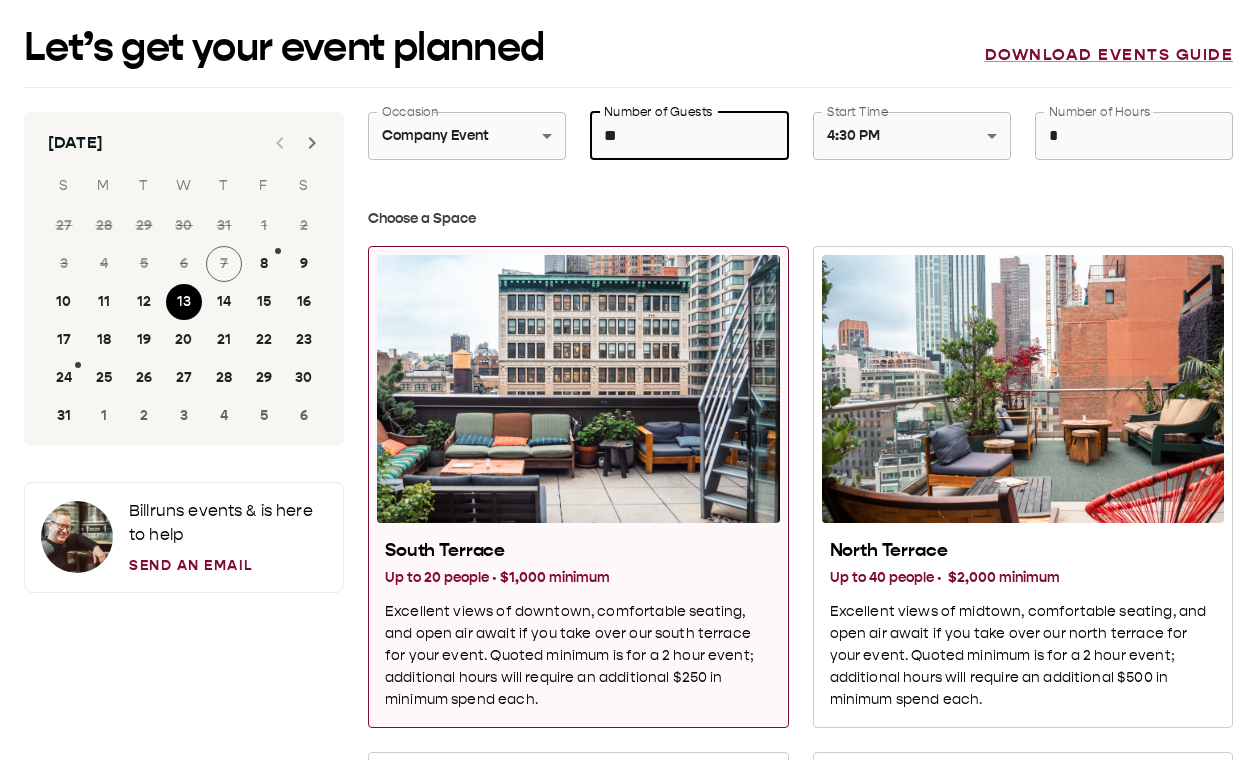 click on "**" at bounding box center (689, 136) 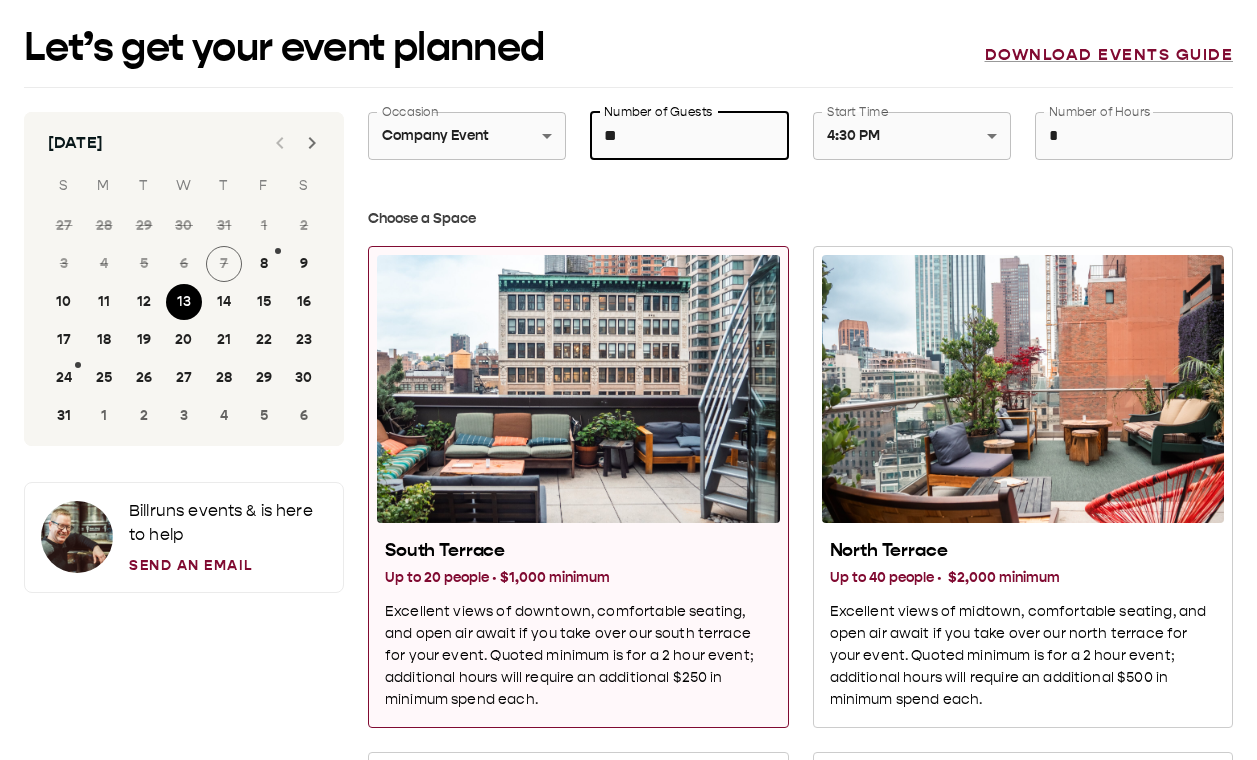 type on "**" 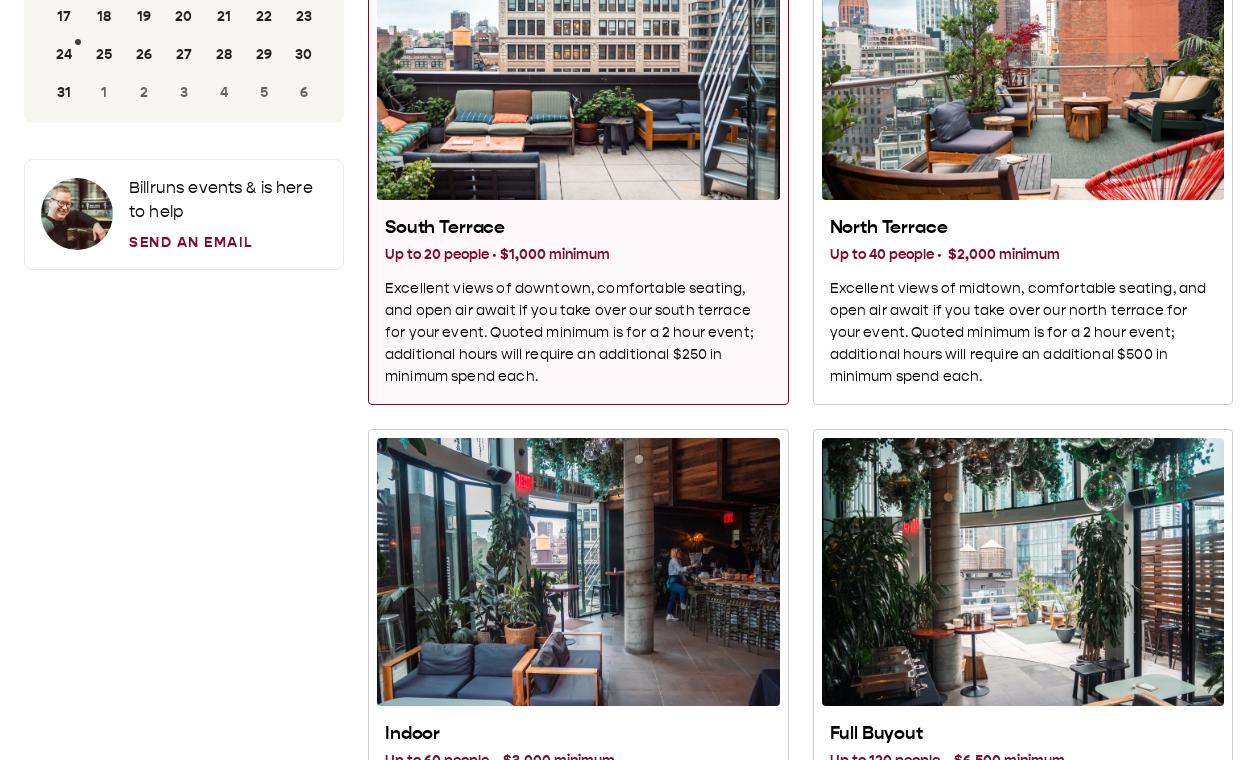 scroll, scrollTop: 354, scrollLeft: 0, axis: vertical 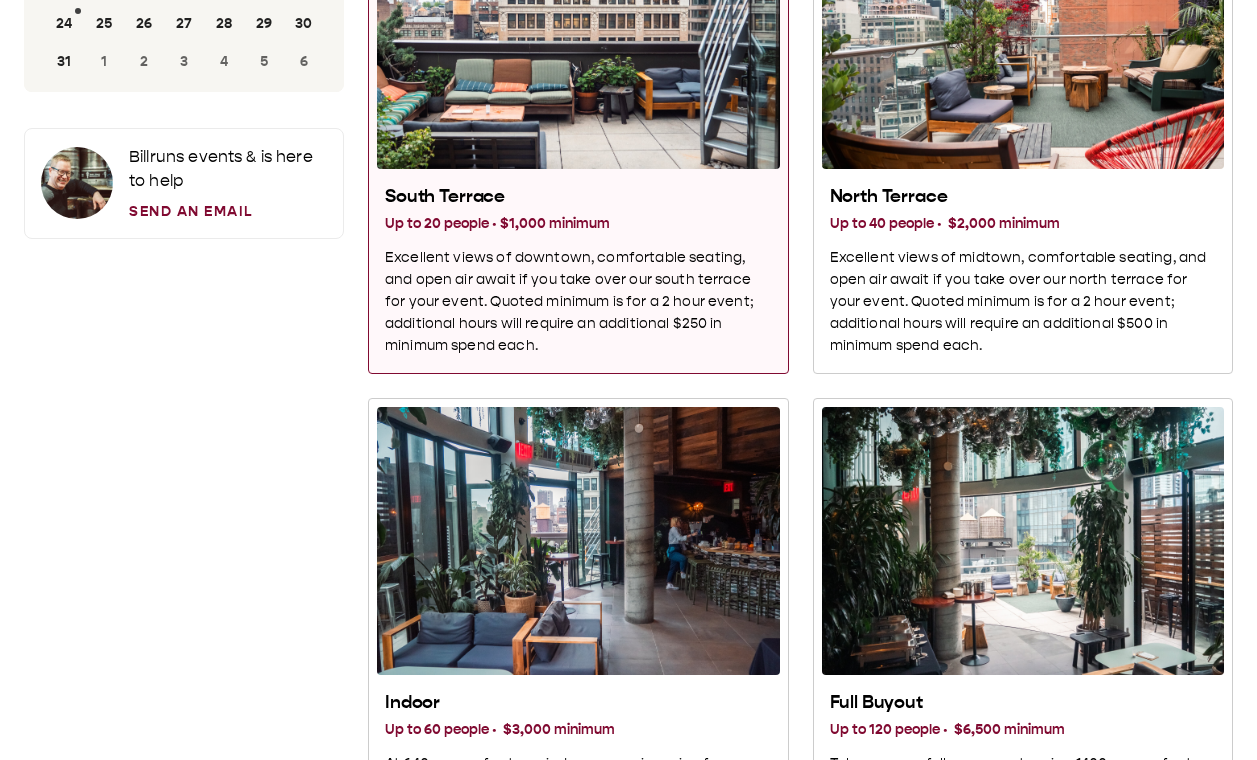 click on "Up to 20 people · $1,000 minimum" at bounding box center [578, 224] 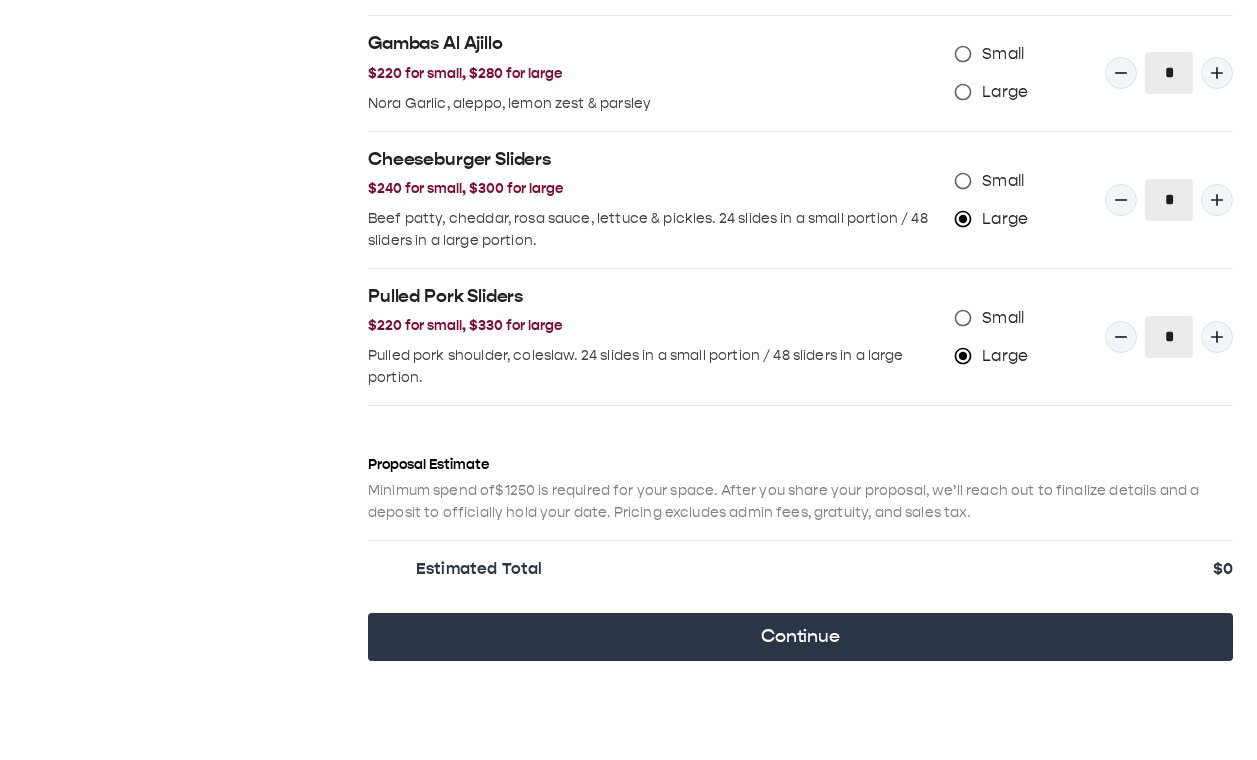 scroll, scrollTop: 2130, scrollLeft: 0, axis: vertical 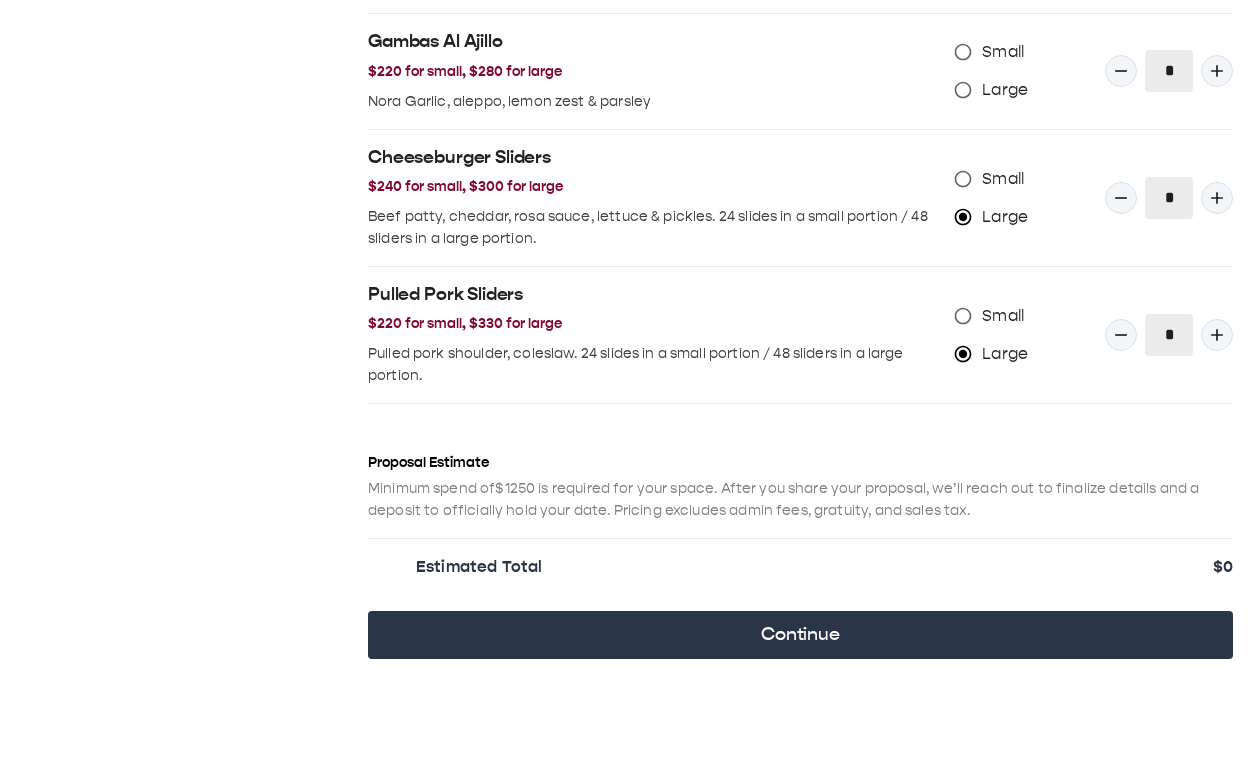 click on "Estimated Total" at bounding box center [802, 567] 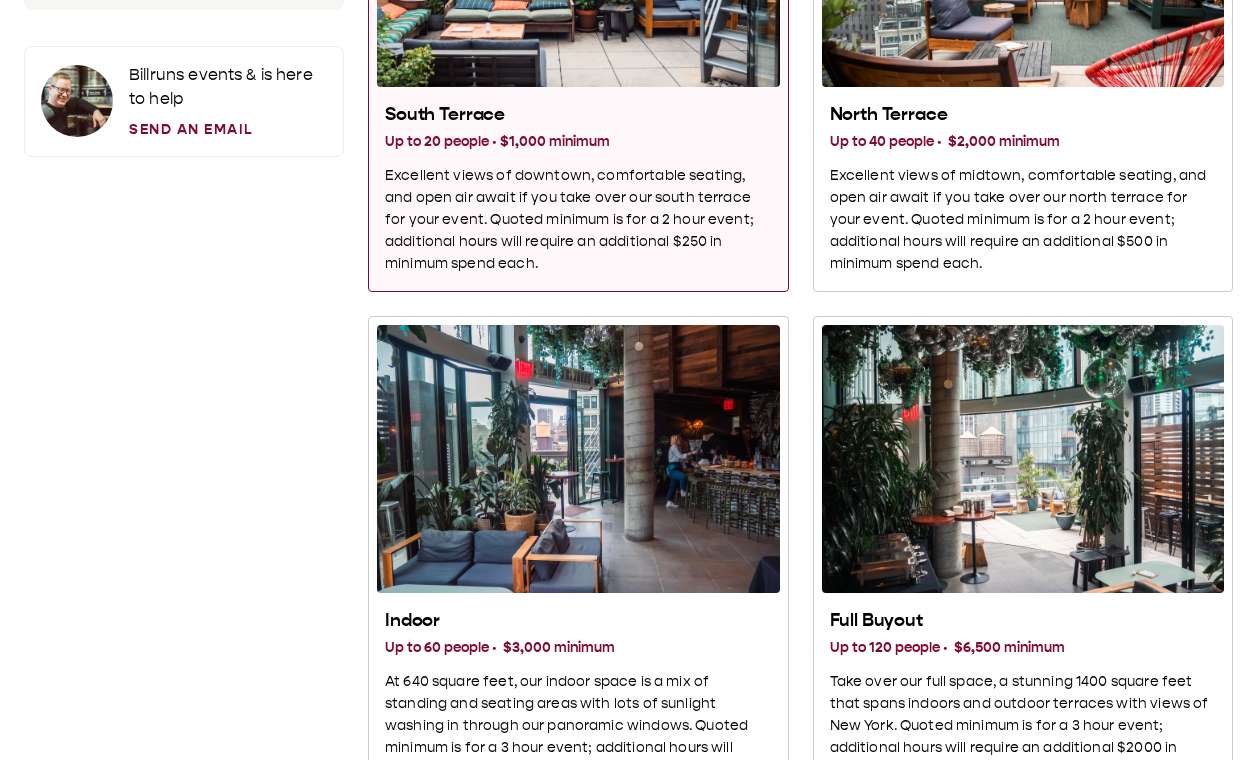 scroll, scrollTop: 0, scrollLeft: 0, axis: both 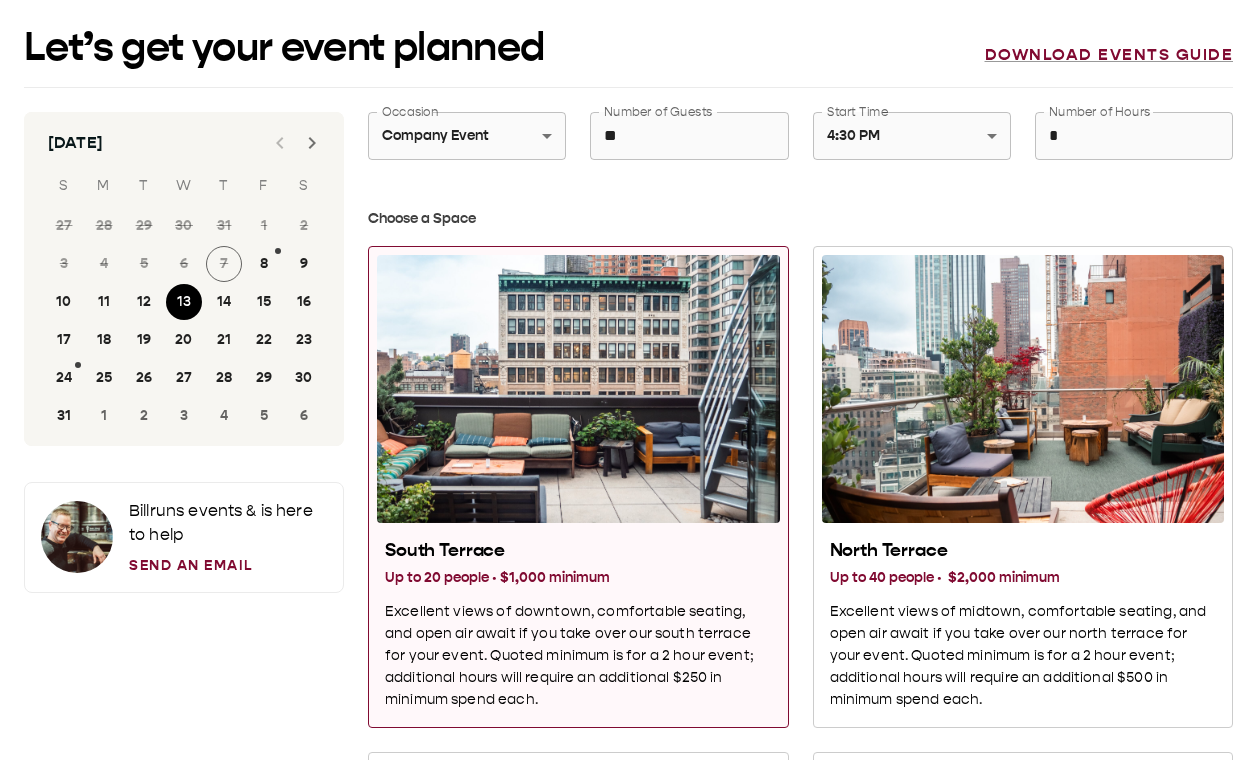 click at bounding box center [578, 389] 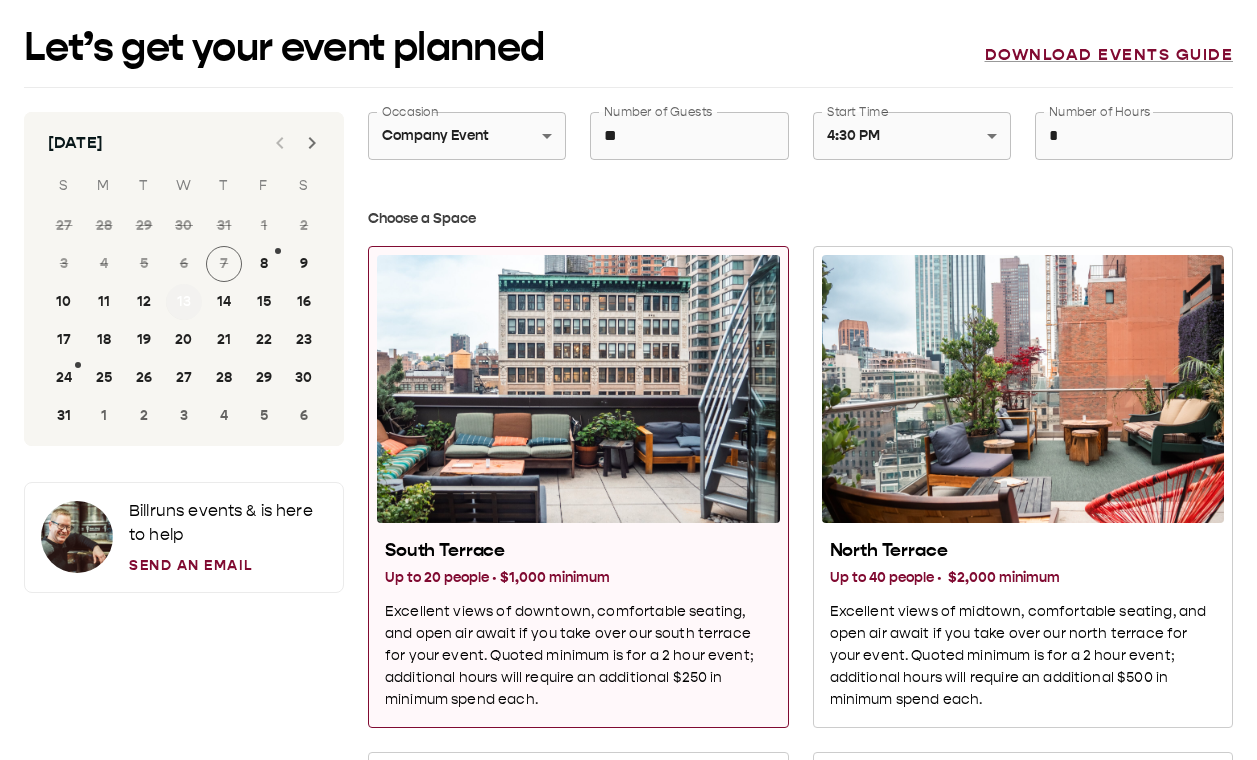 click on "13" at bounding box center (184, 302) 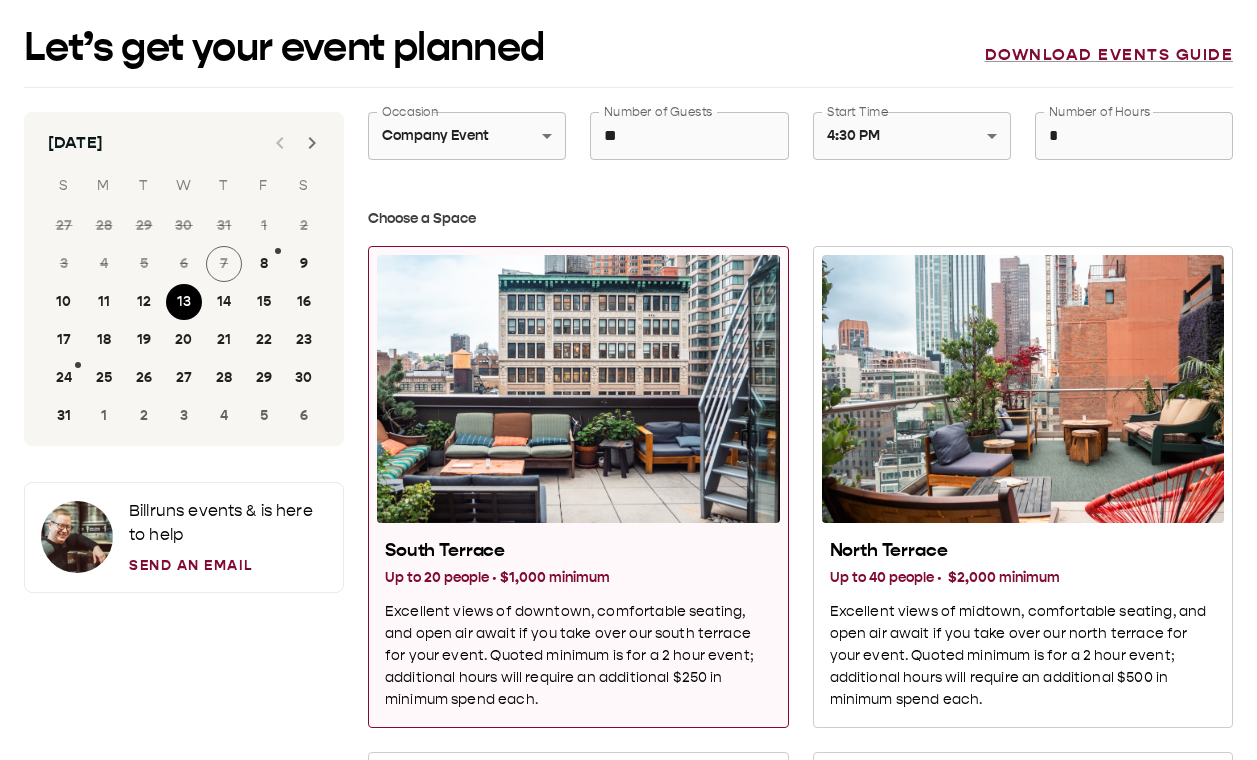 click at bounding box center (578, 389) 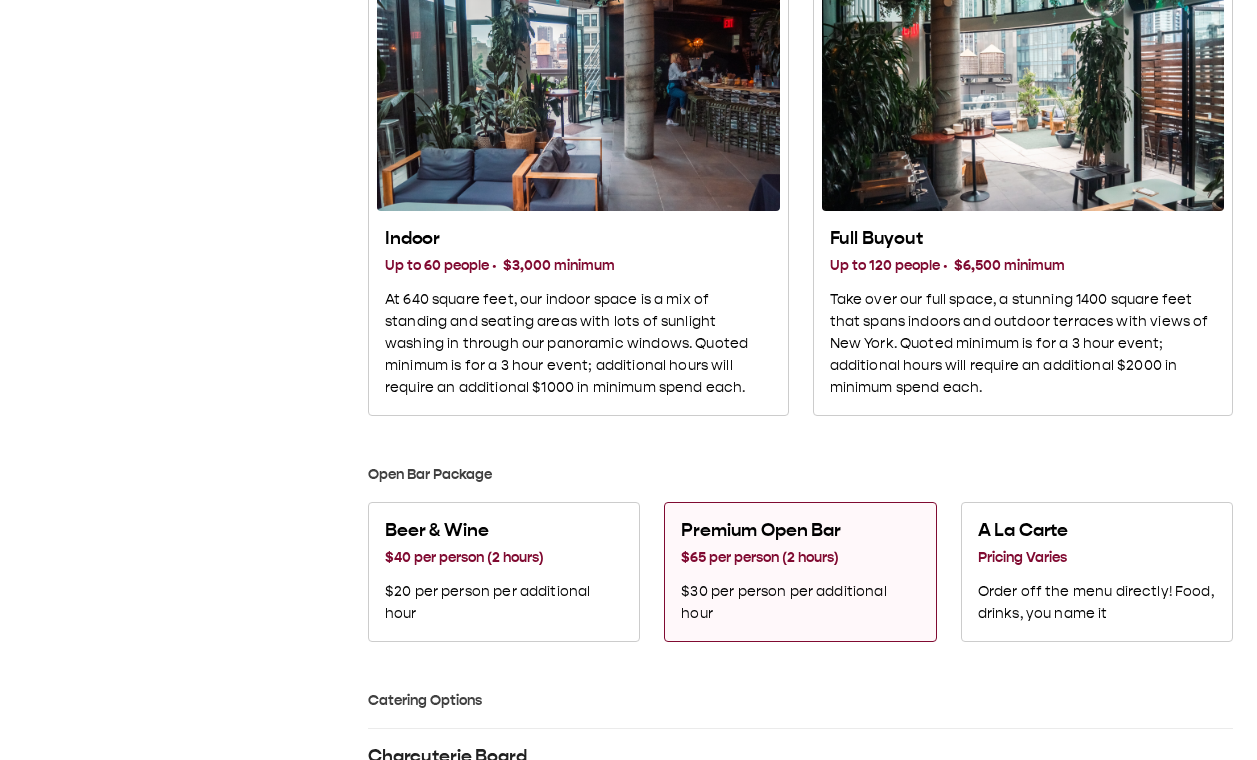 scroll, scrollTop: 1131, scrollLeft: 0, axis: vertical 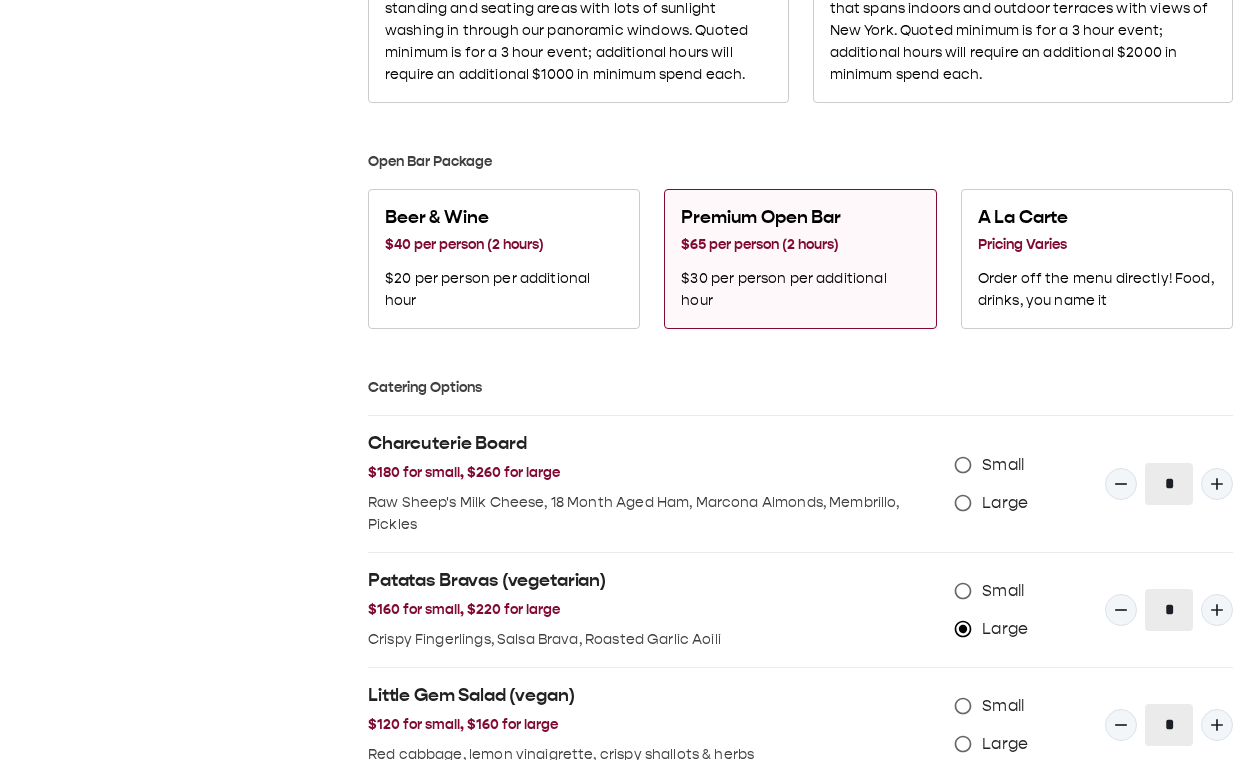 click on "$30 per person per additional hour" at bounding box center (800, 290) 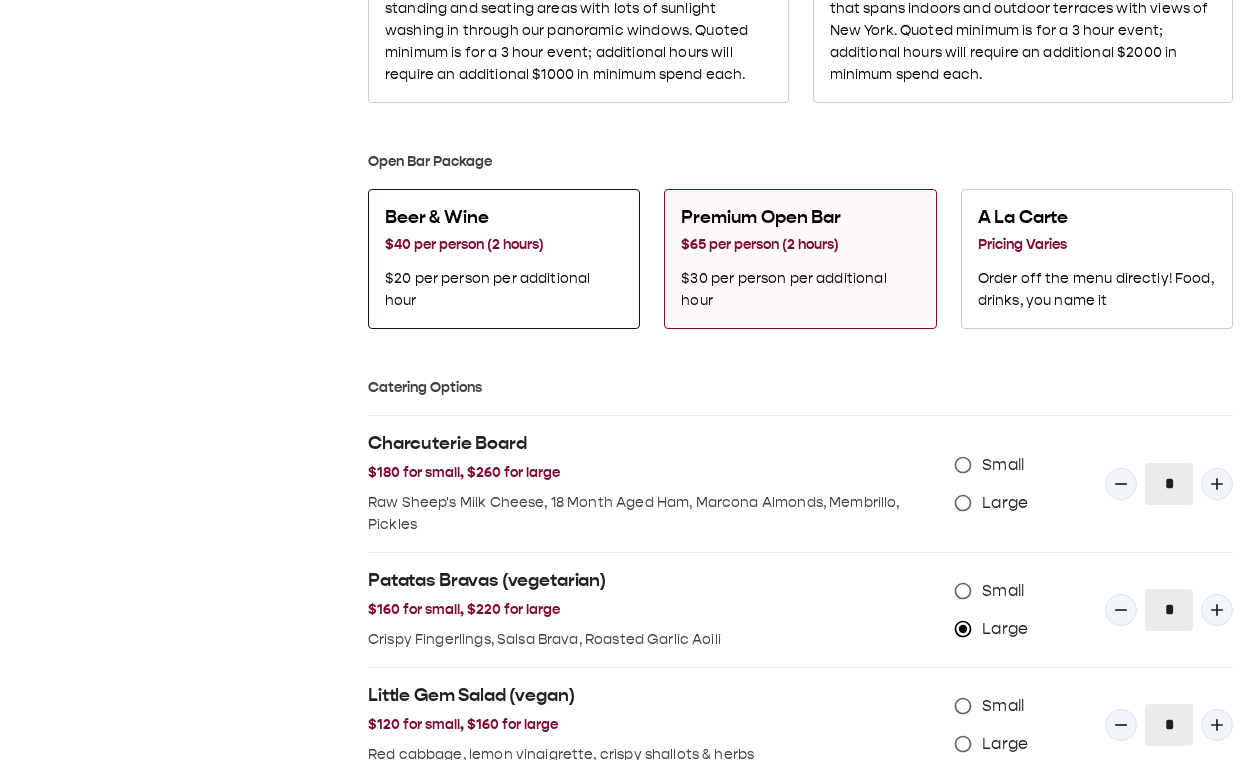 click on "$20 per person per additional hour" at bounding box center (504, 290) 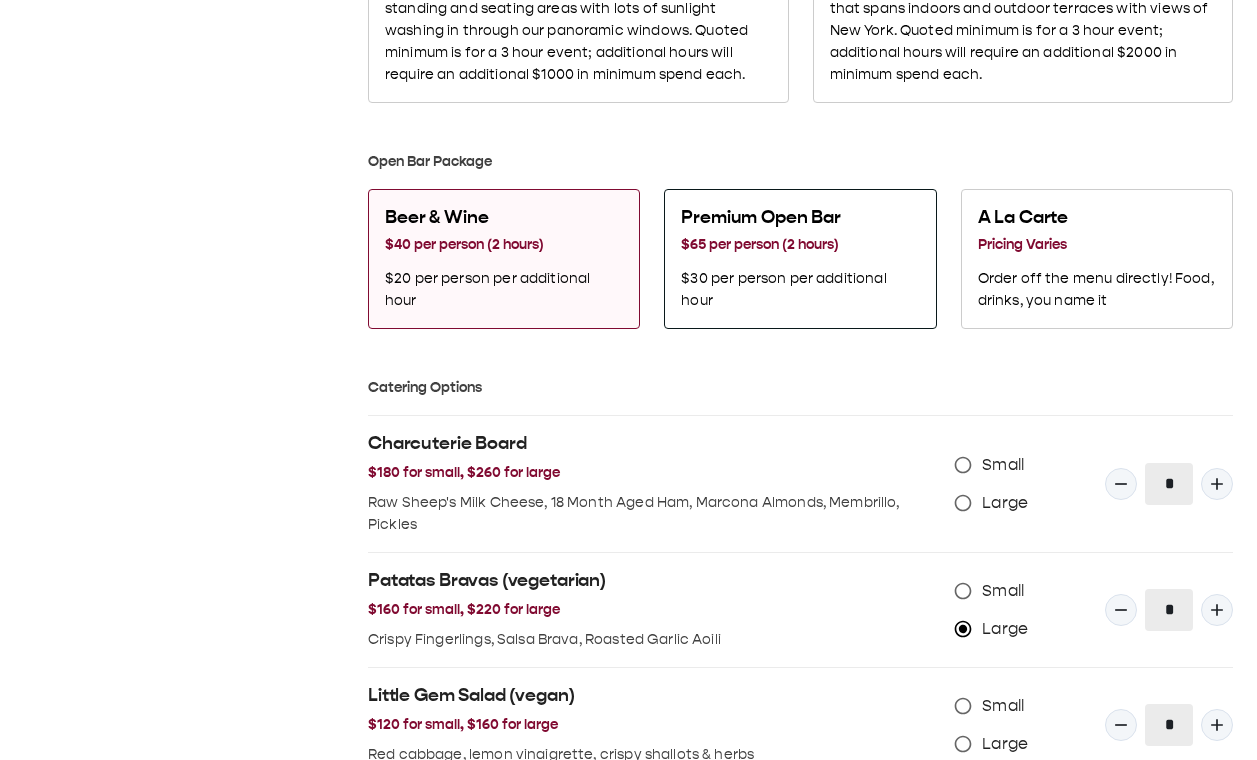 click on "Premium Open Bar $65 per person (2 hours) $30 per person per additional hour" at bounding box center [800, 259] 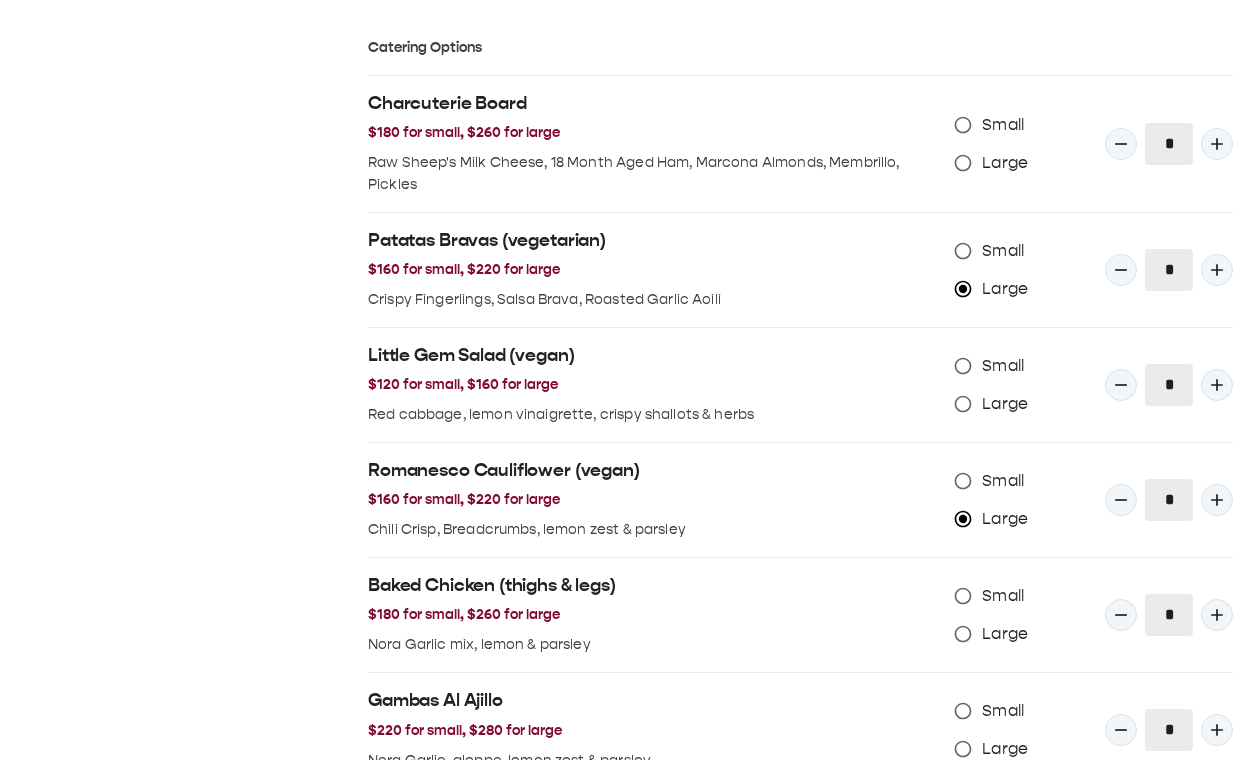 scroll, scrollTop: 1486, scrollLeft: 0, axis: vertical 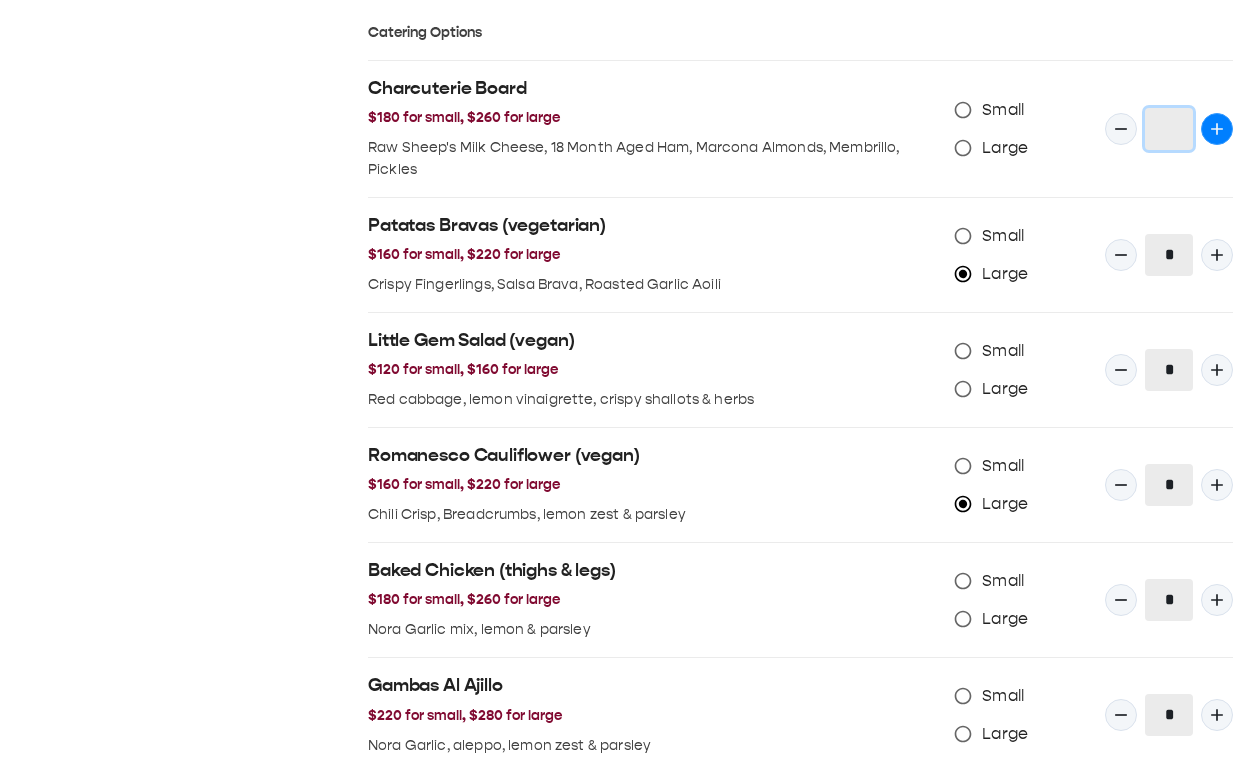 click 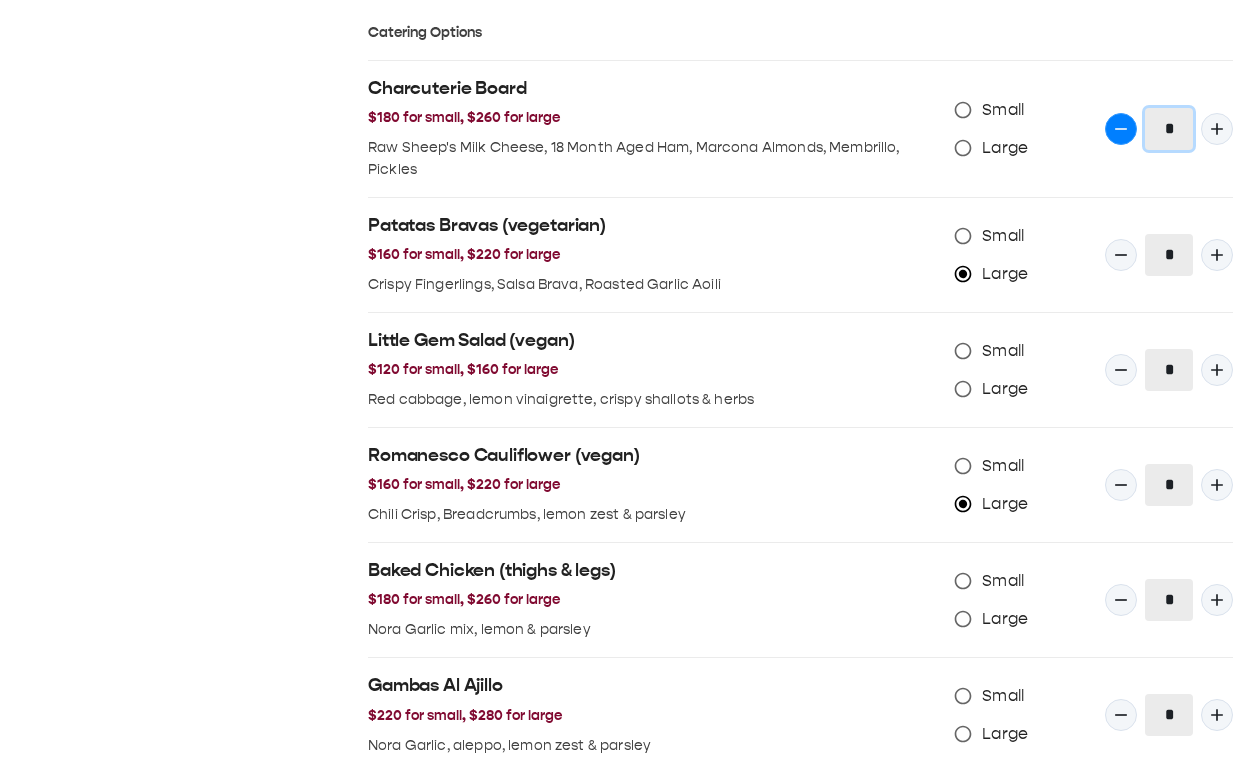 click 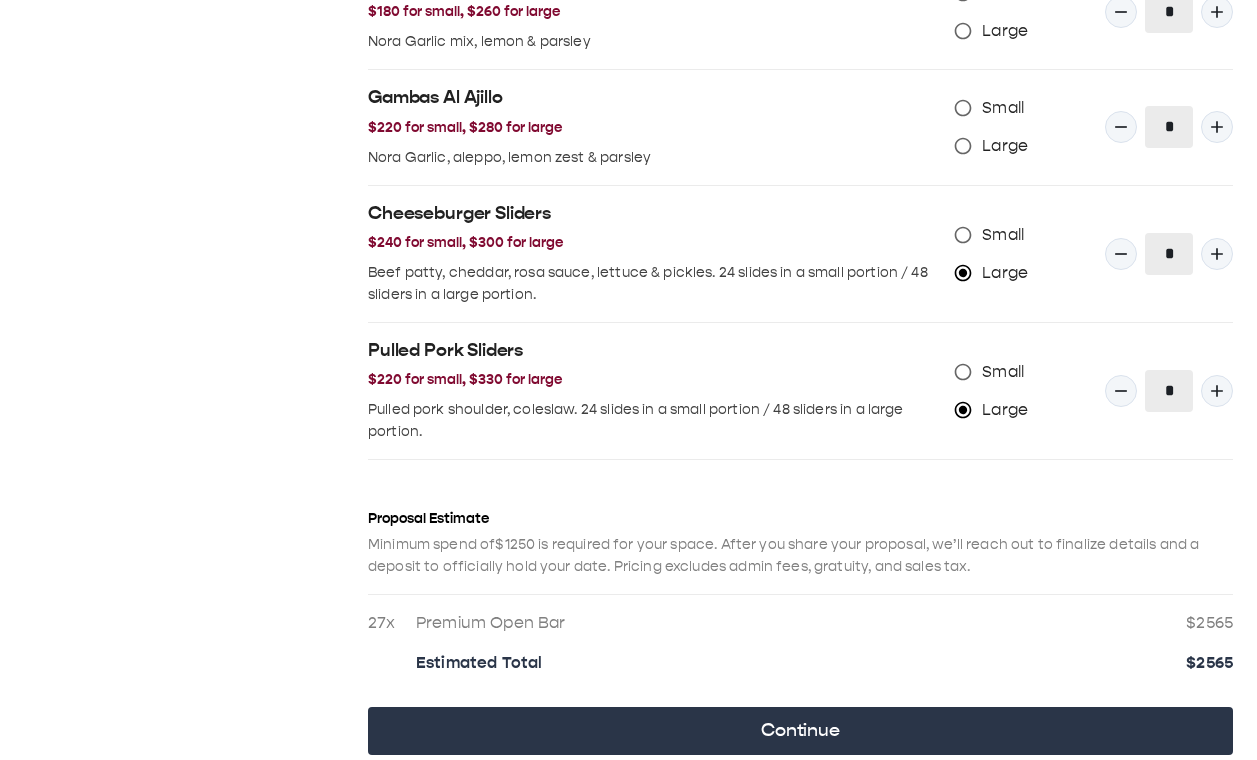 scroll, scrollTop: 2170, scrollLeft: 0, axis: vertical 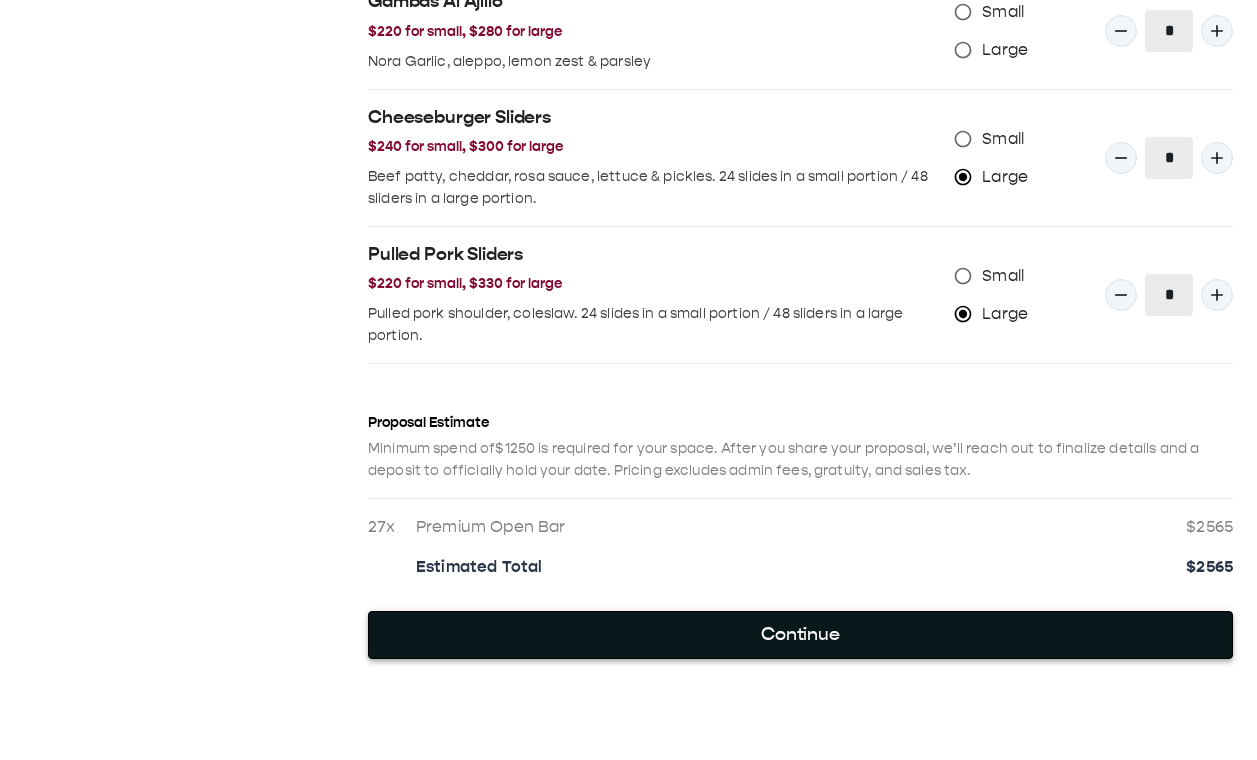 click on "Continue" at bounding box center [800, 635] 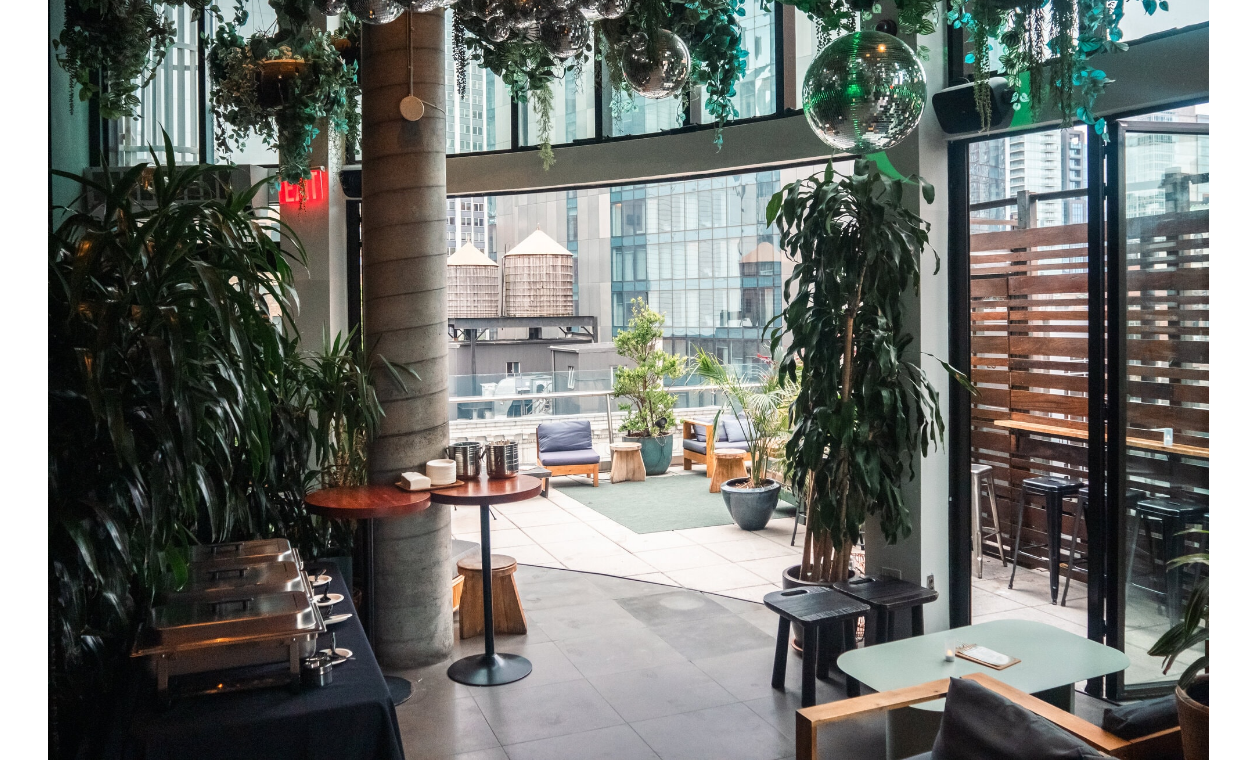 scroll, scrollTop: 0, scrollLeft: 0, axis: both 